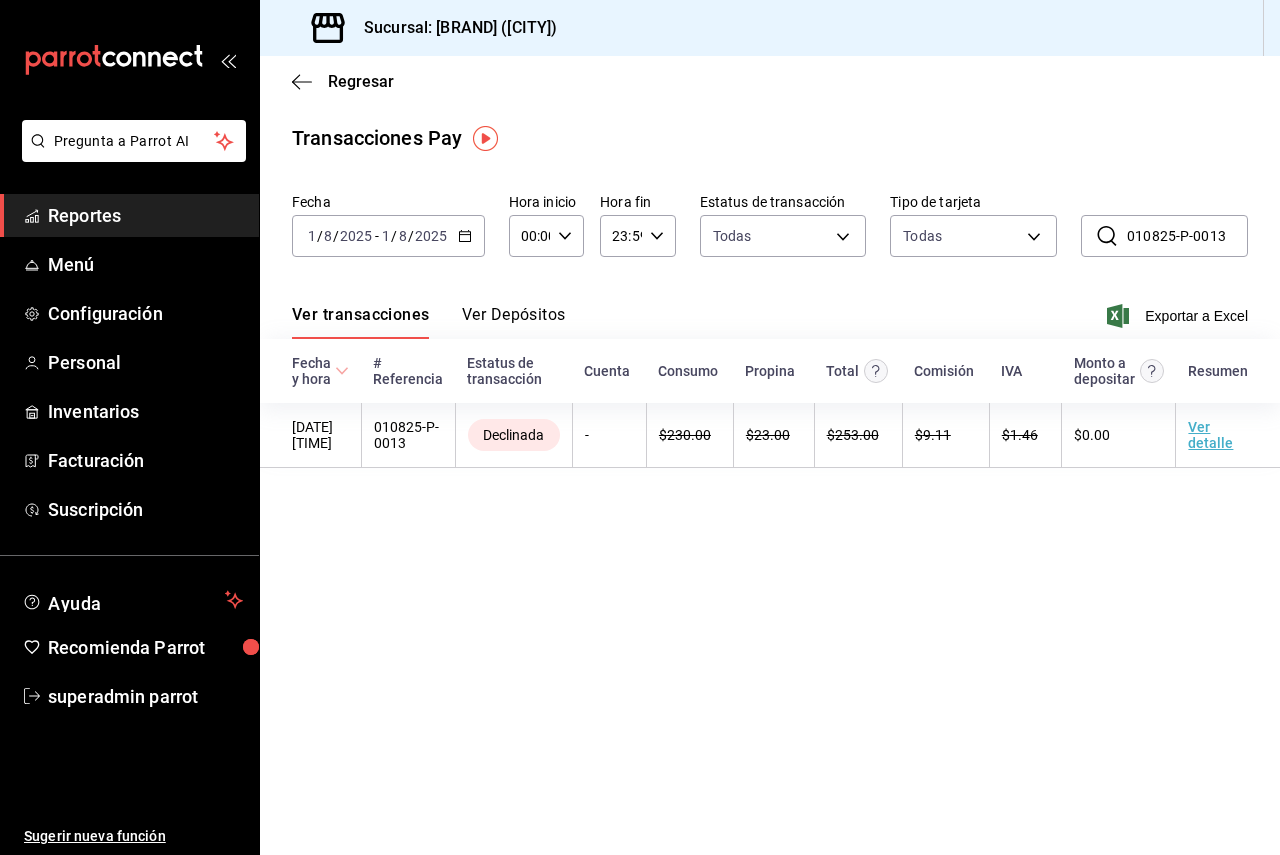 scroll, scrollTop: 0, scrollLeft: 0, axis: both 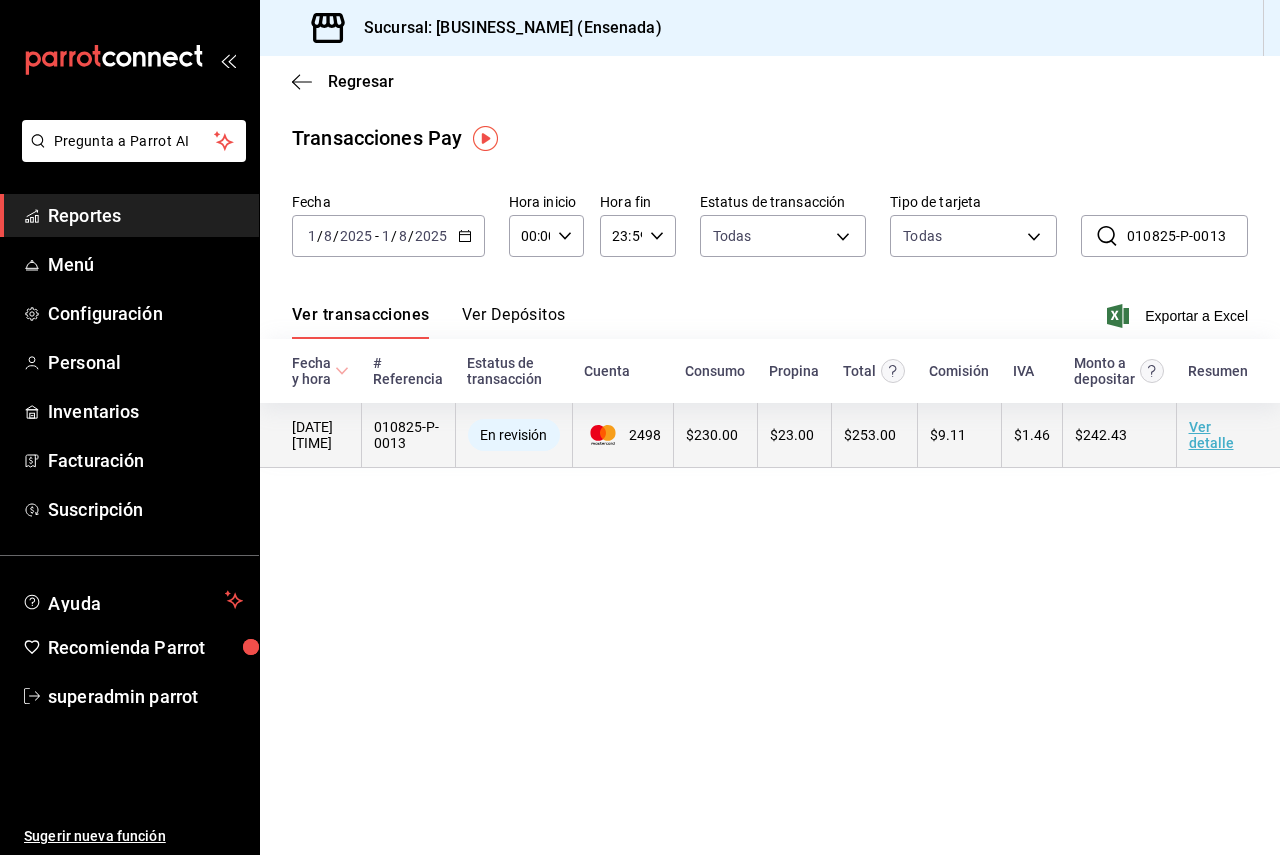 click on "Ver detalle" at bounding box center [1211, 435] 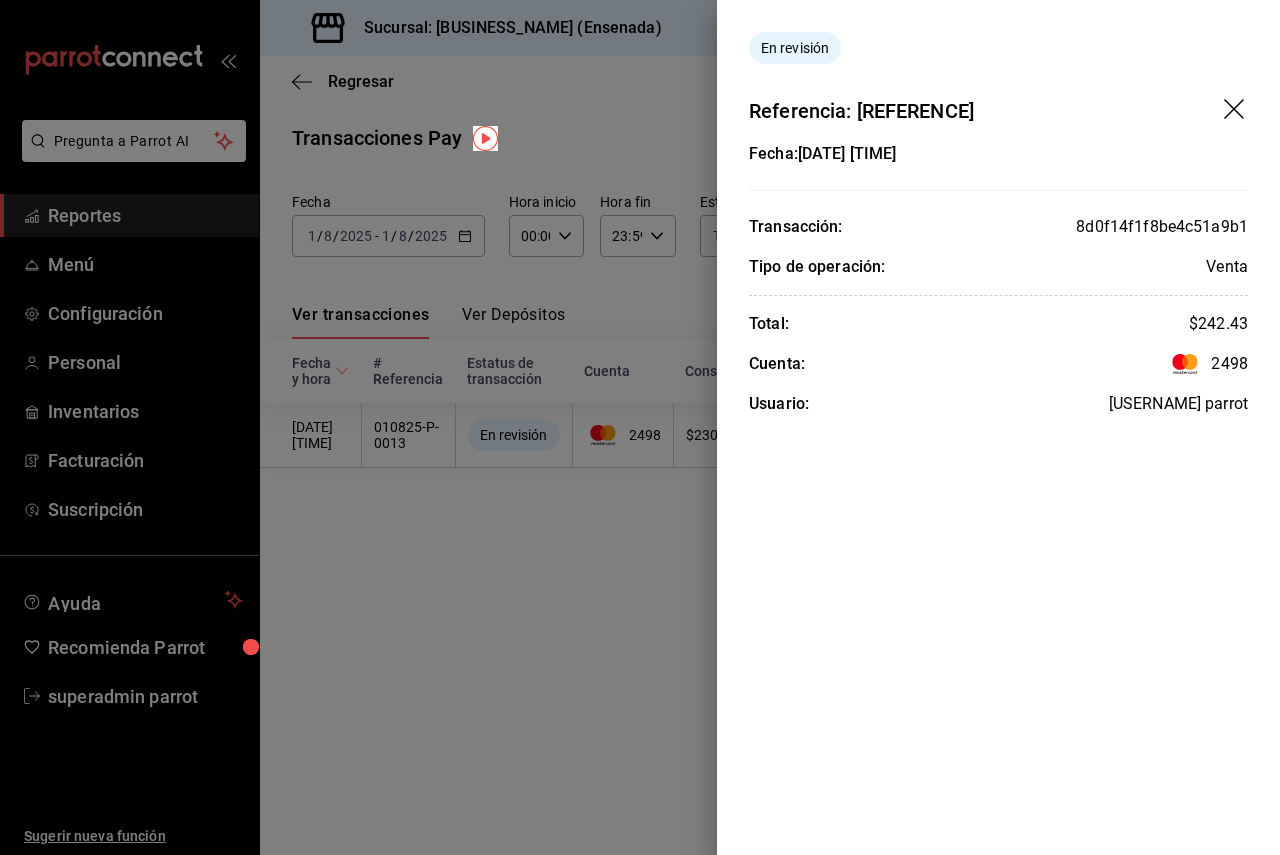 click at bounding box center [640, 427] 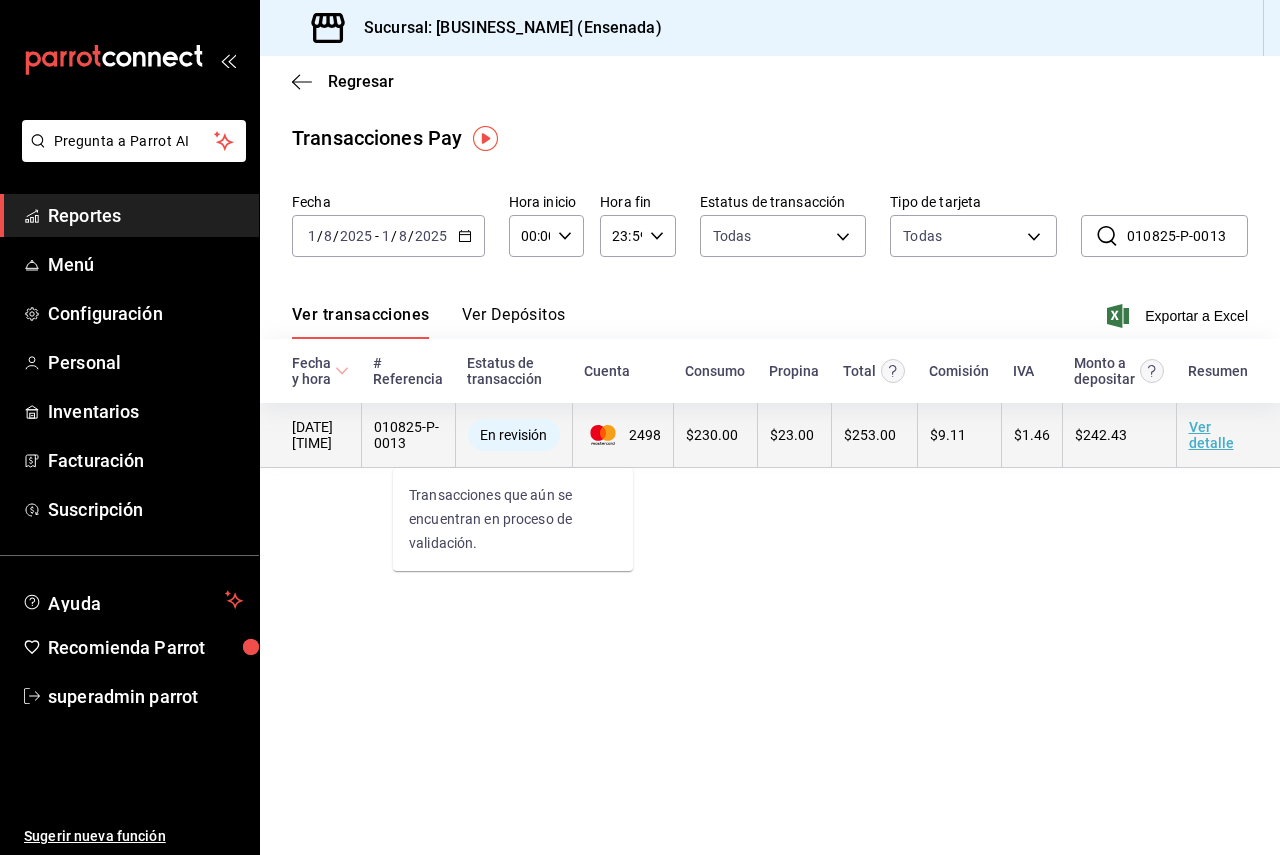 click on "En revisión" at bounding box center [513, 435] 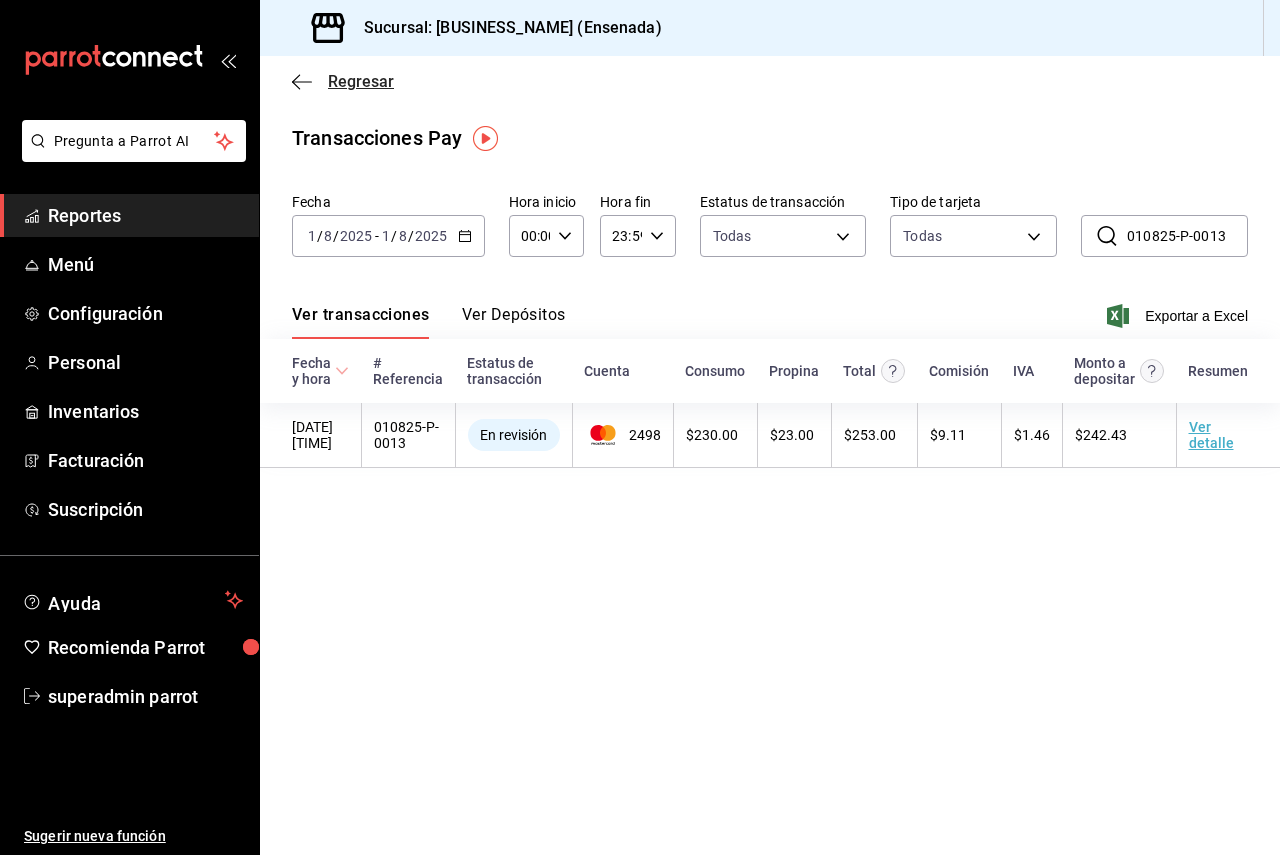 click 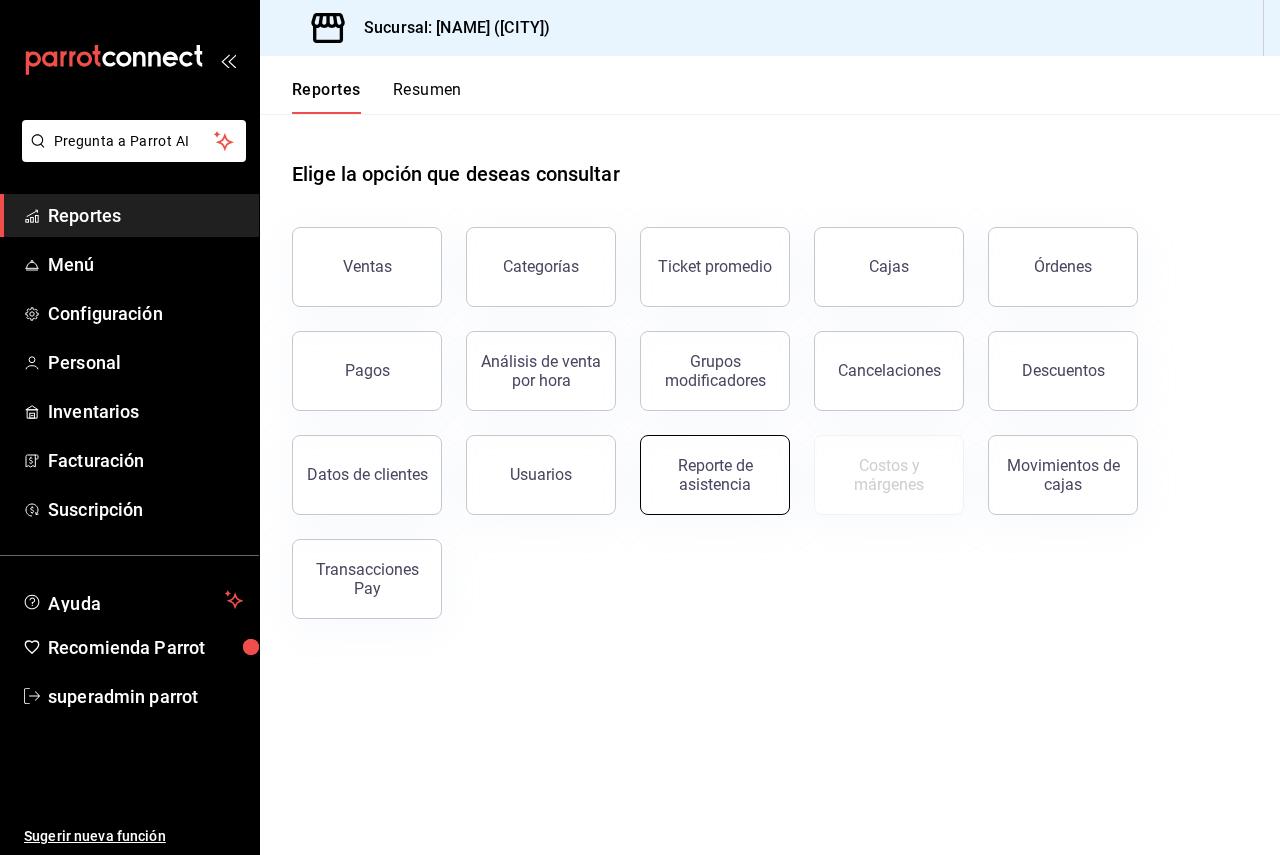 scroll, scrollTop: 0, scrollLeft: 0, axis: both 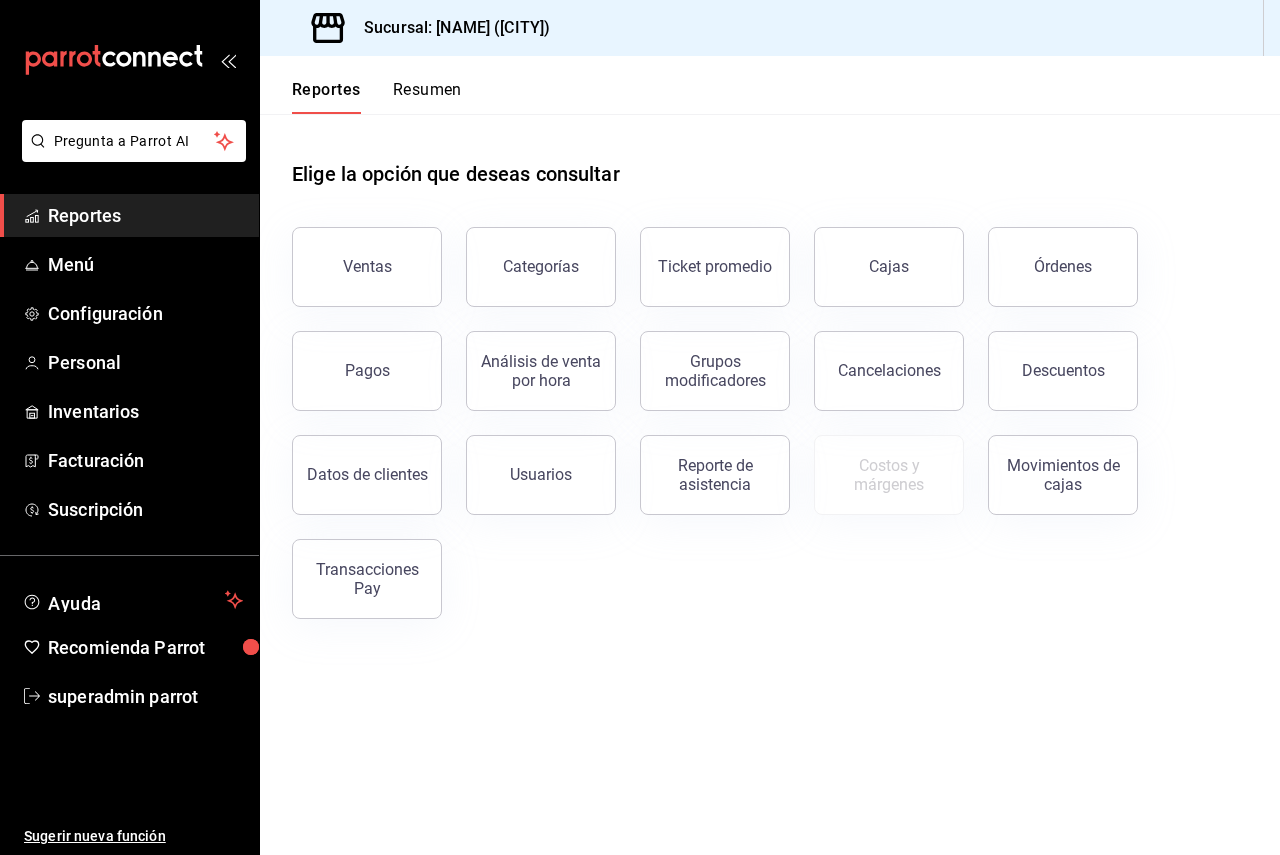 click on "Ventas Categorías Ticket promedio Cajas Órdenes Pagos Análisis de venta por hora Grupos modificadores Cancelaciones Descuentos Datos de clientes Usuarios Reporte de asistencia Costos y márgenes Movimientos de cajas Transacciones Pay" at bounding box center (758, 411) 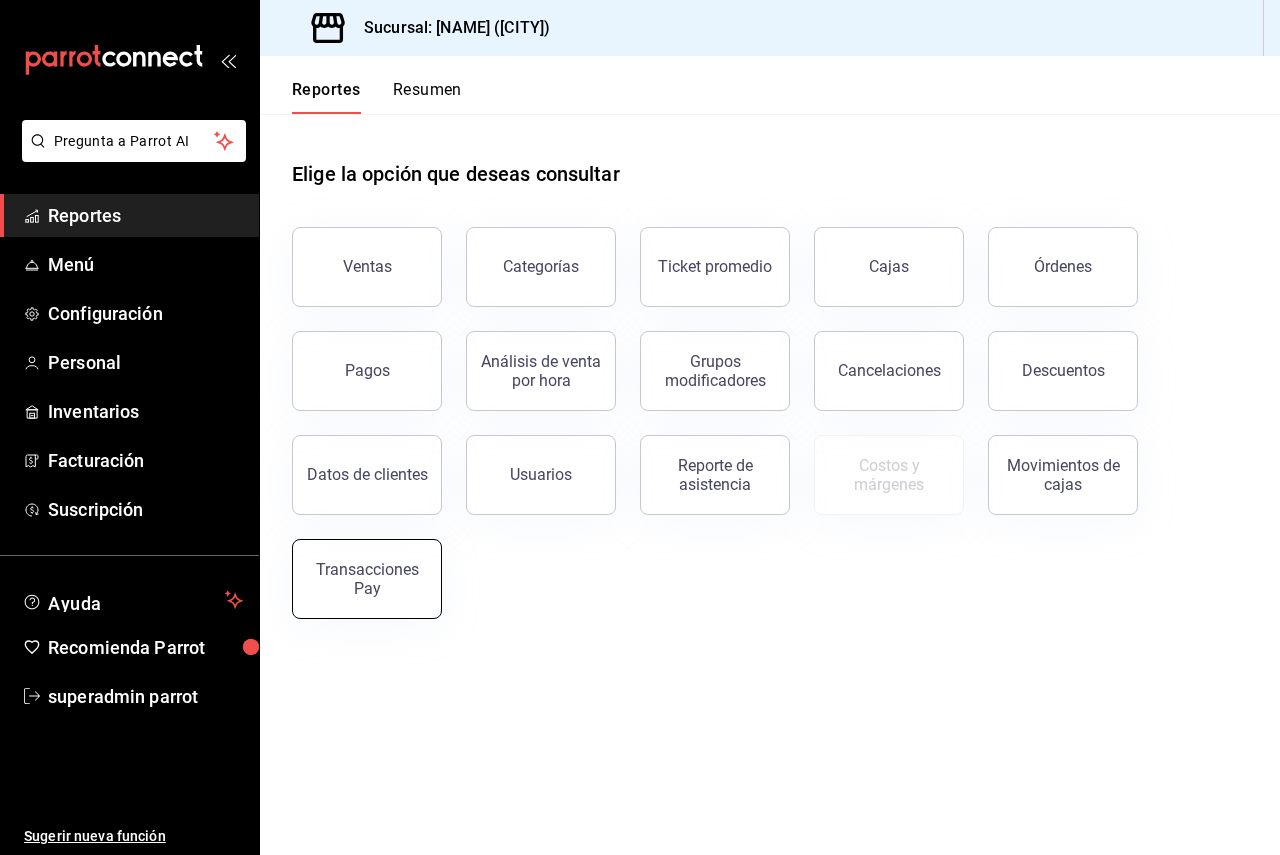 click on "Transacciones Pay" at bounding box center (367, 579) 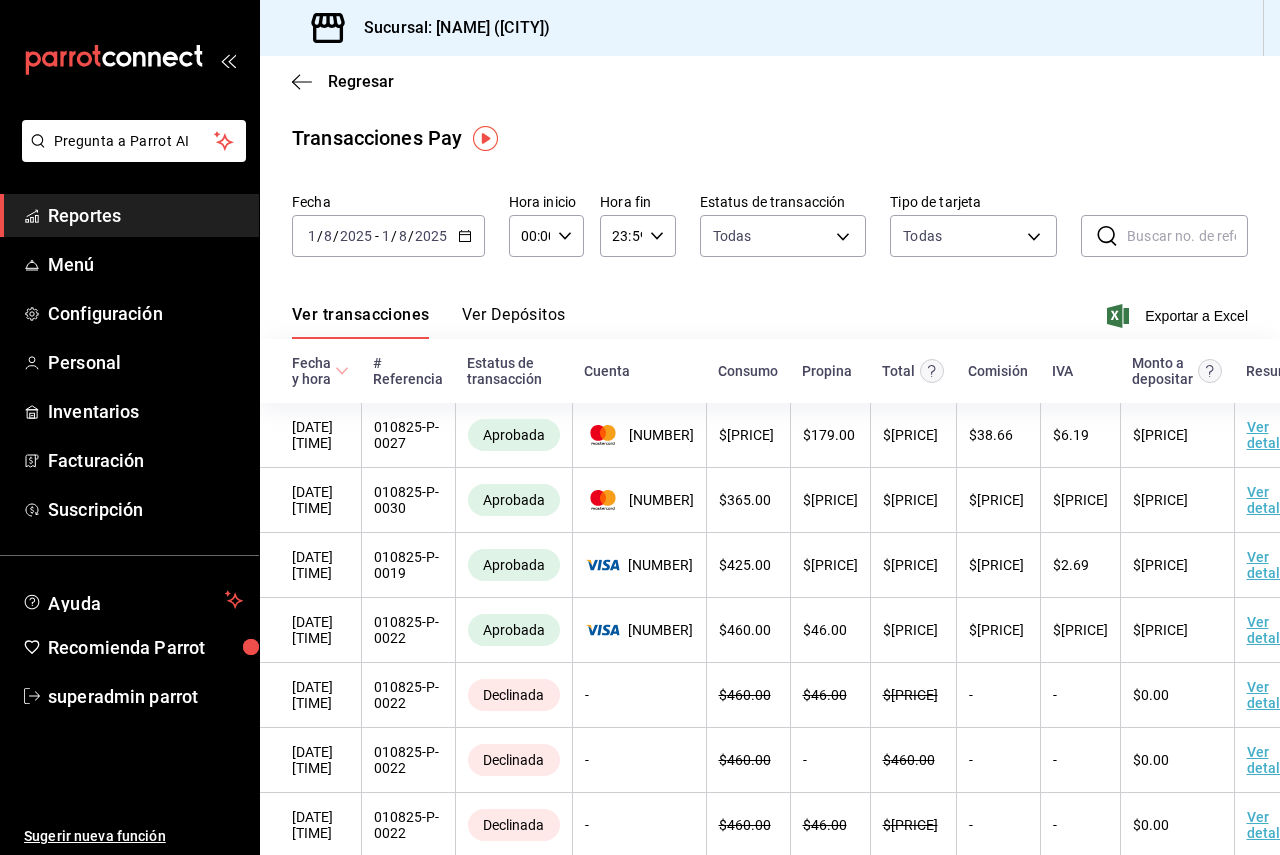 click at bounding box center [1187, 236] 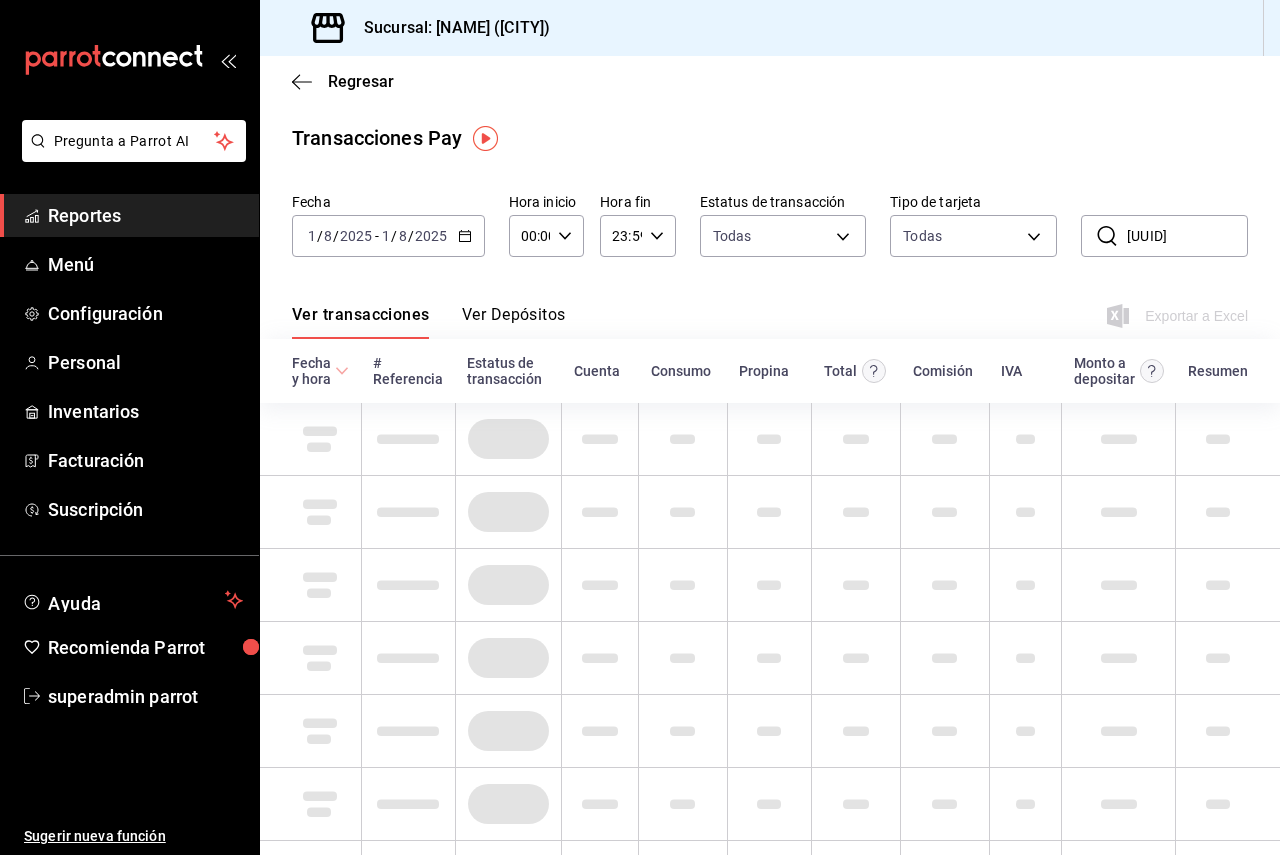 scroll, scrollTop: 0, scrollLeft: 155, axis: horizontal 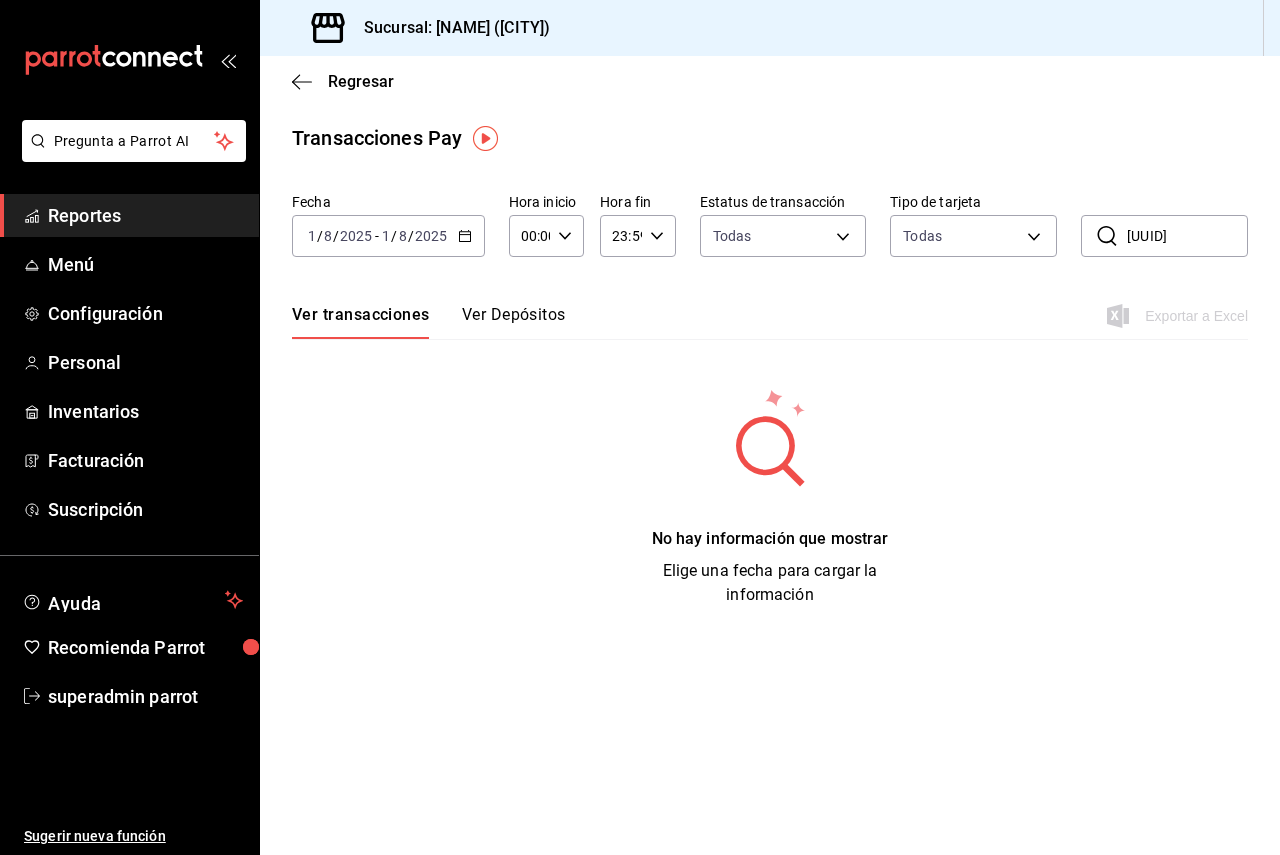 click on "dbbd3e7c-7f38-4a61-bc55-6f8391a01767" at bounding box center [1187, 236] 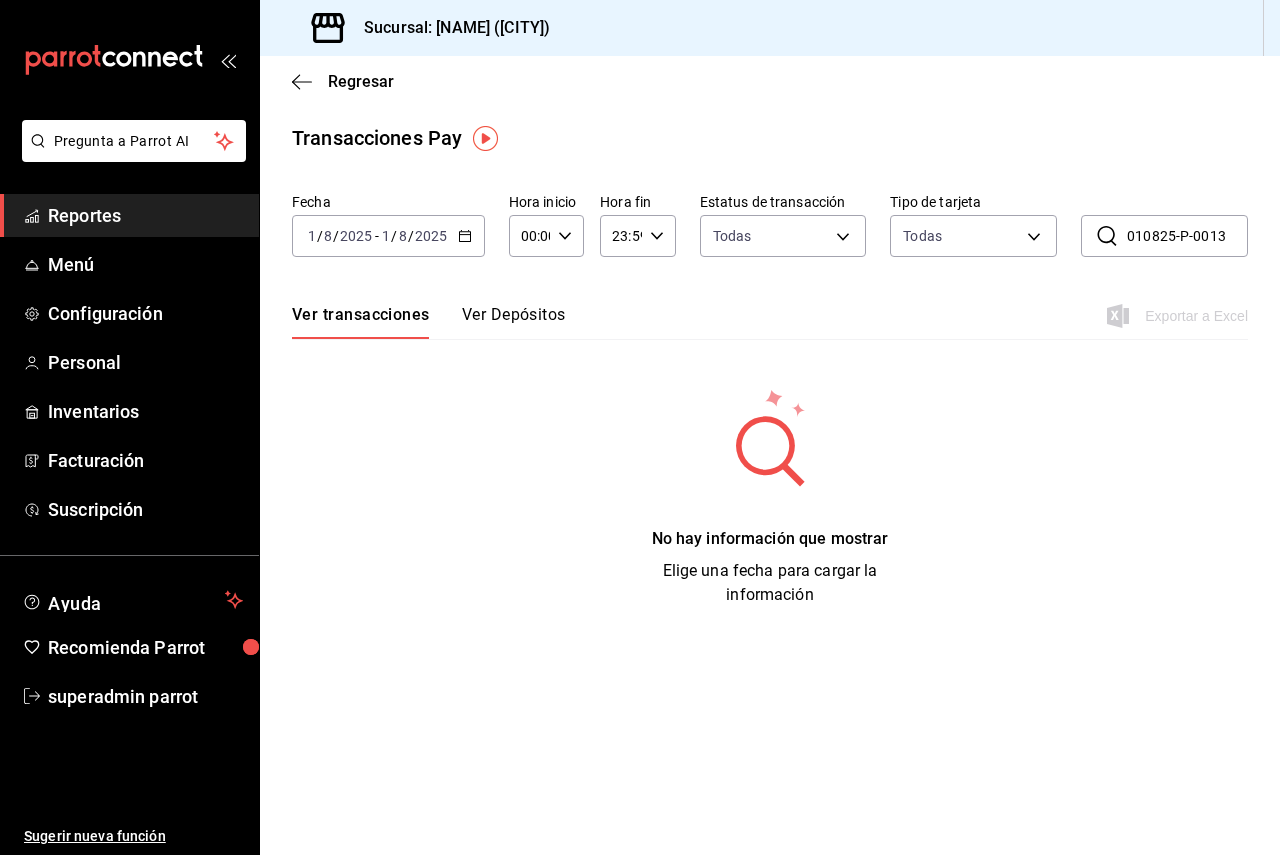 scroll, scrollTop: 0, scrollLeft: 0, axis: both 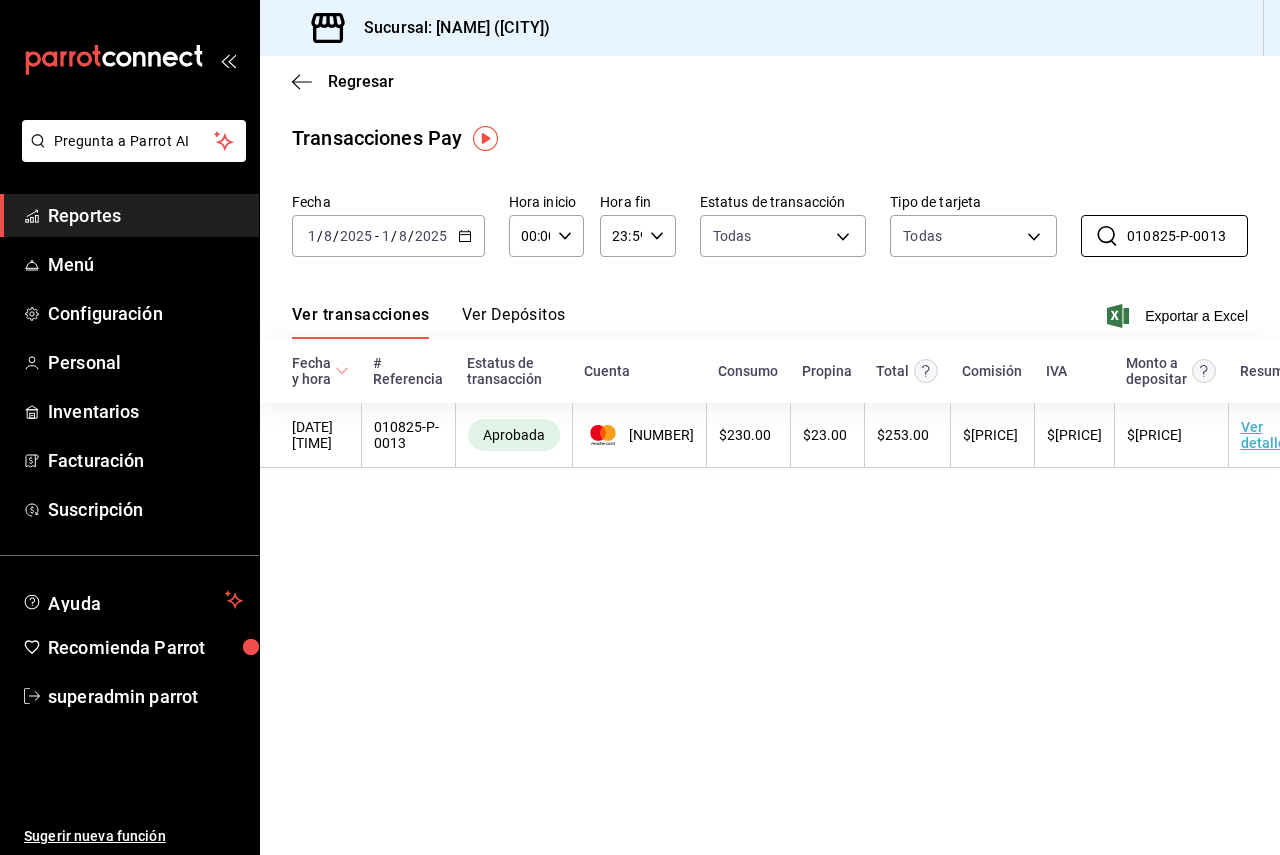 type on "010825-P-0013" 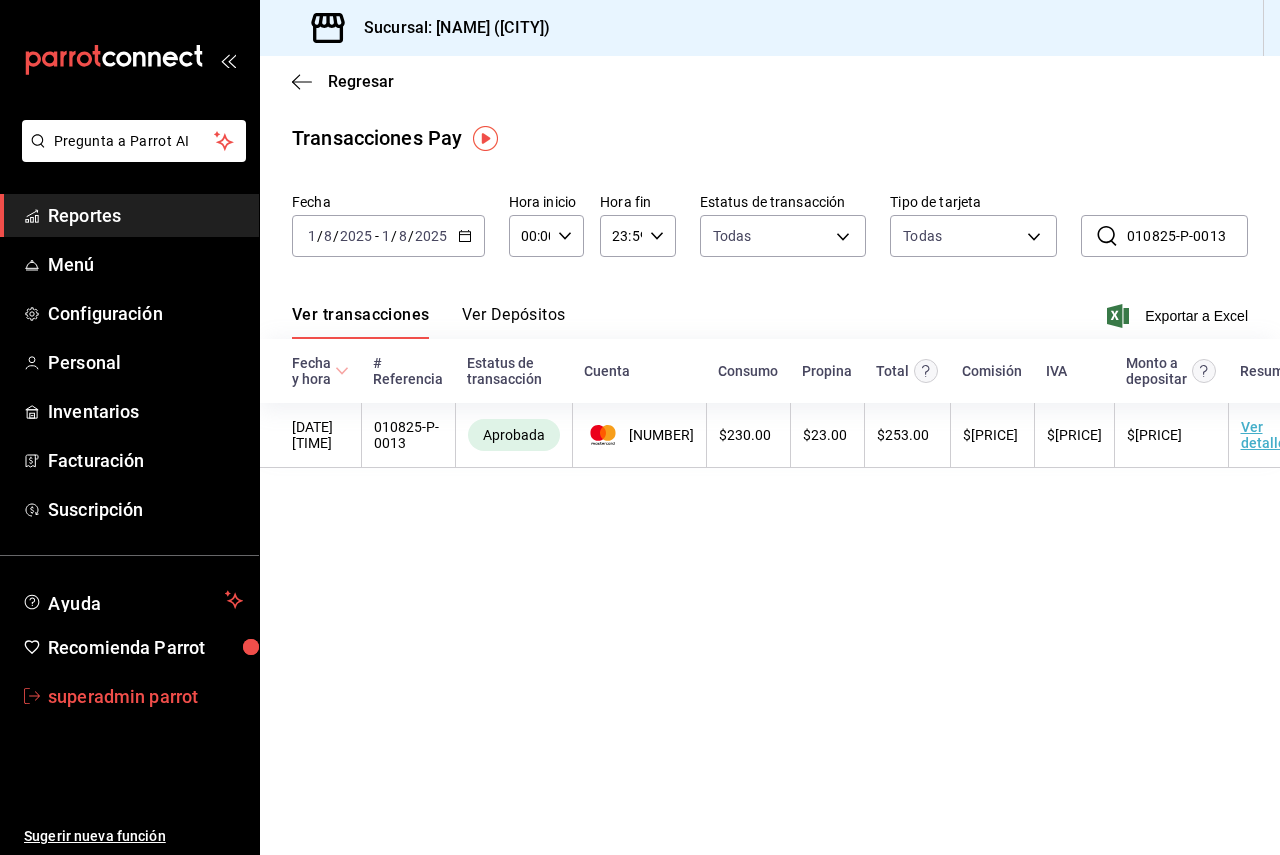 click on "superadmin parrot" at bounding box center [145, 696] 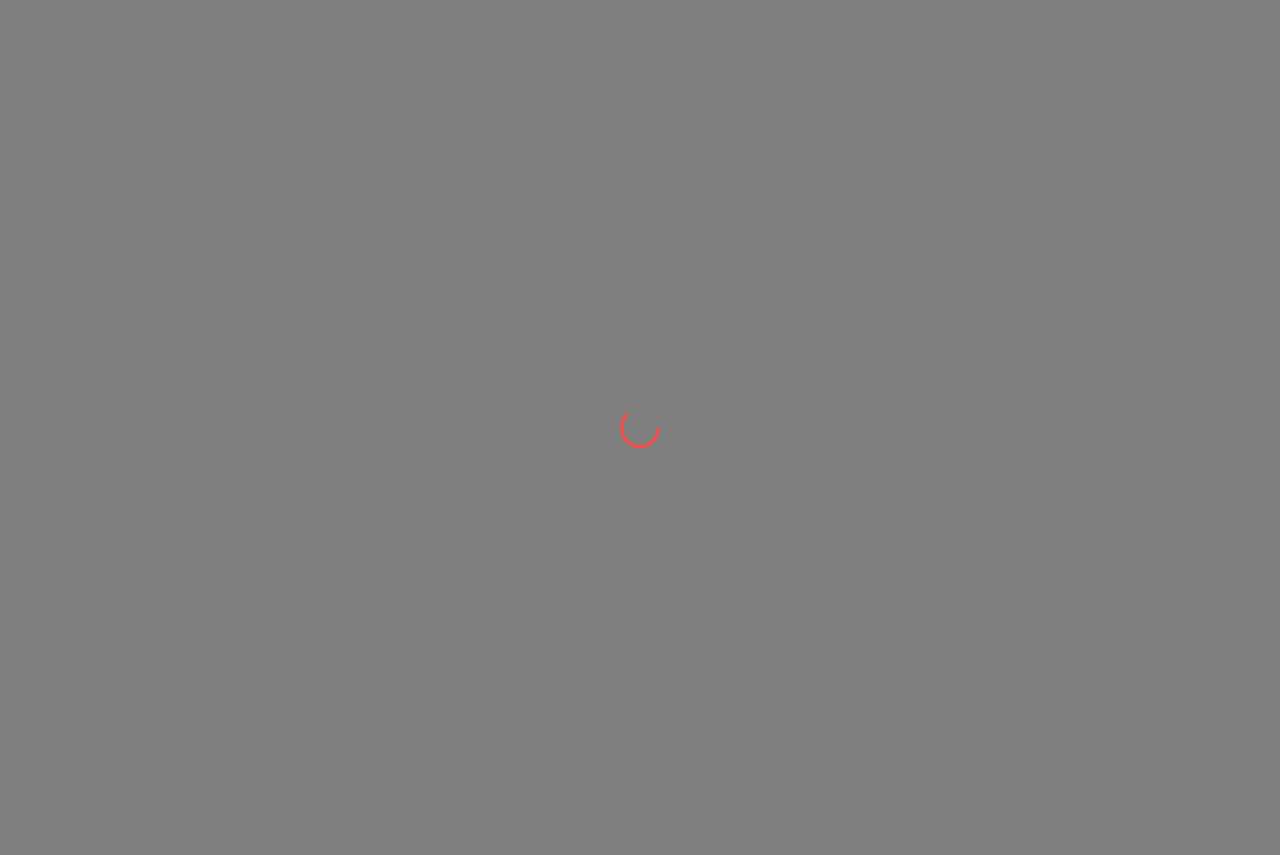 scroll, scrollTop: 0, scrollLeft: 0, axis: both 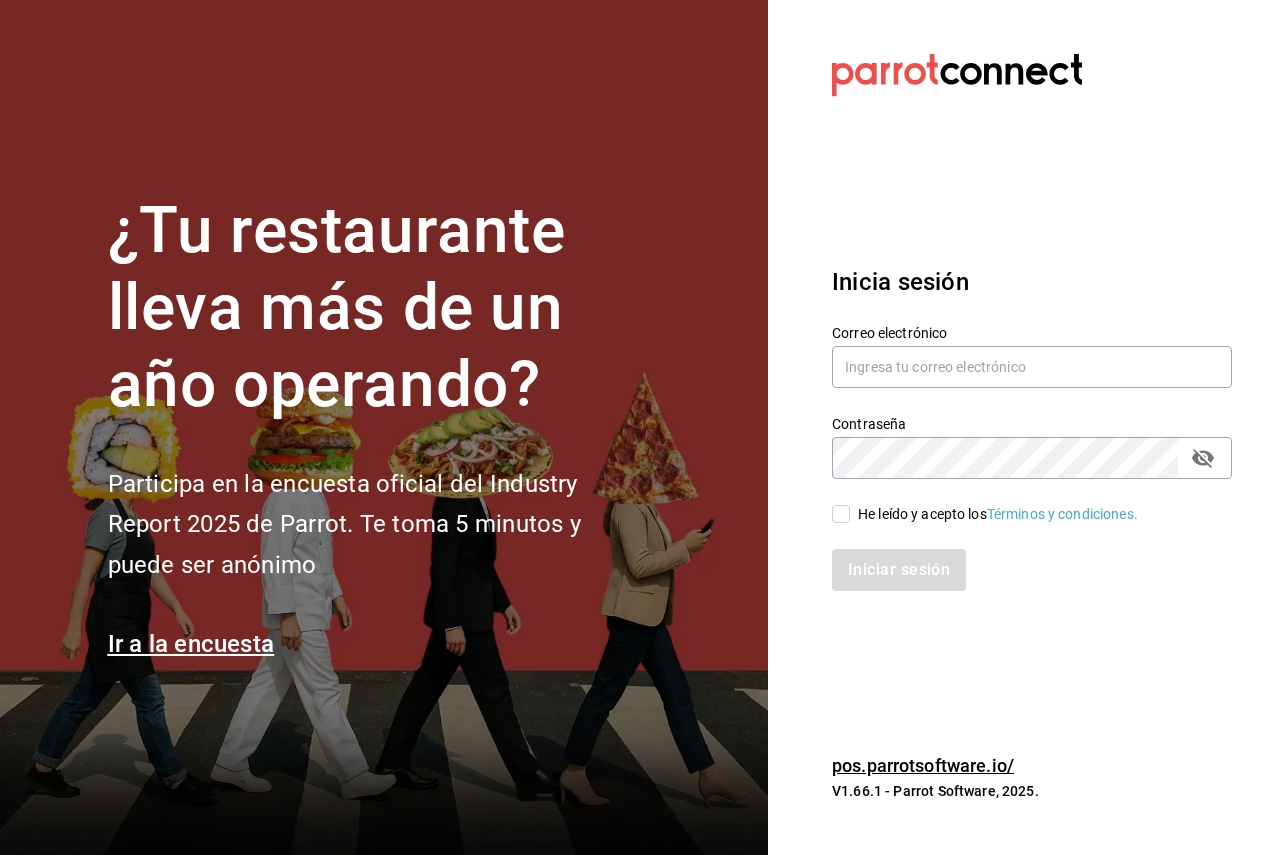 click on "Correo electrónico" at bounding box center [1032, 357] 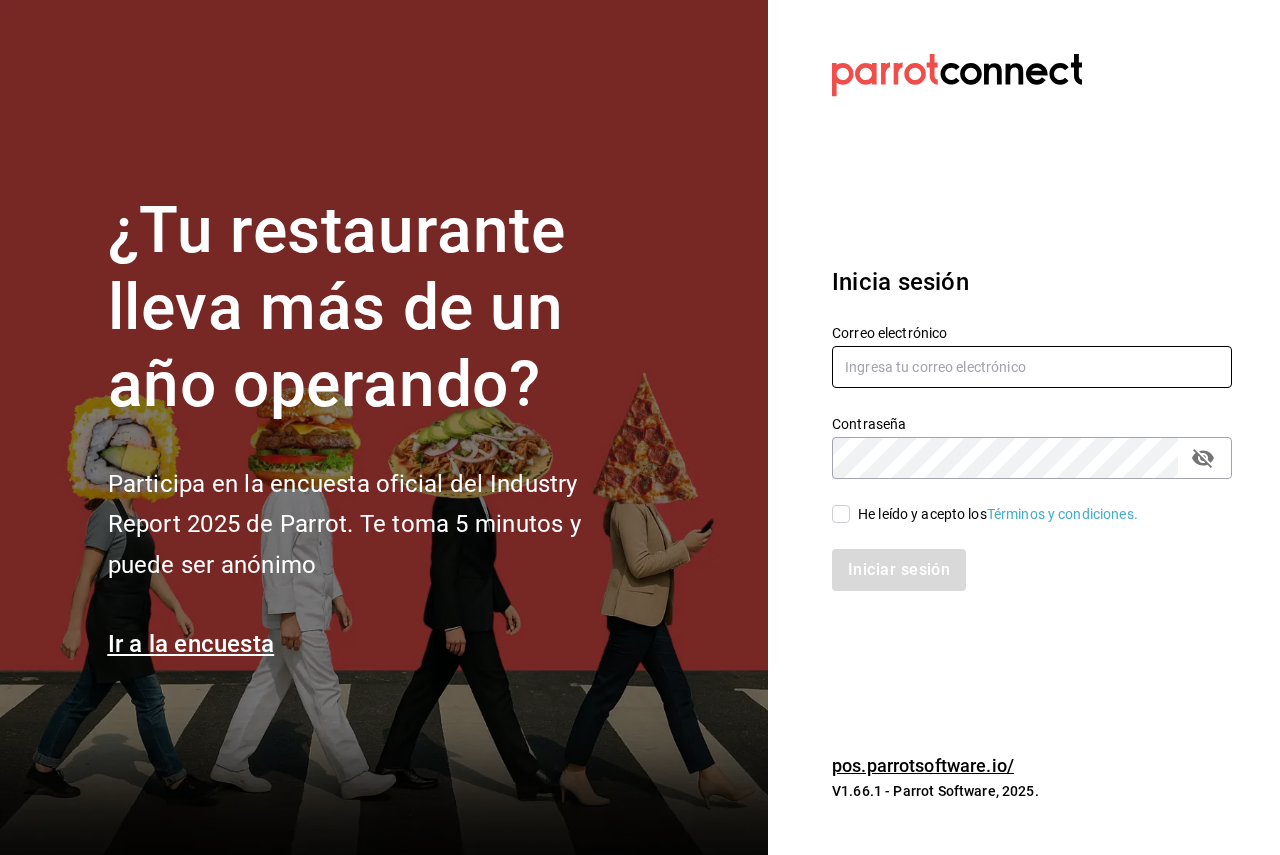 click at bounding box center [1032, 367] 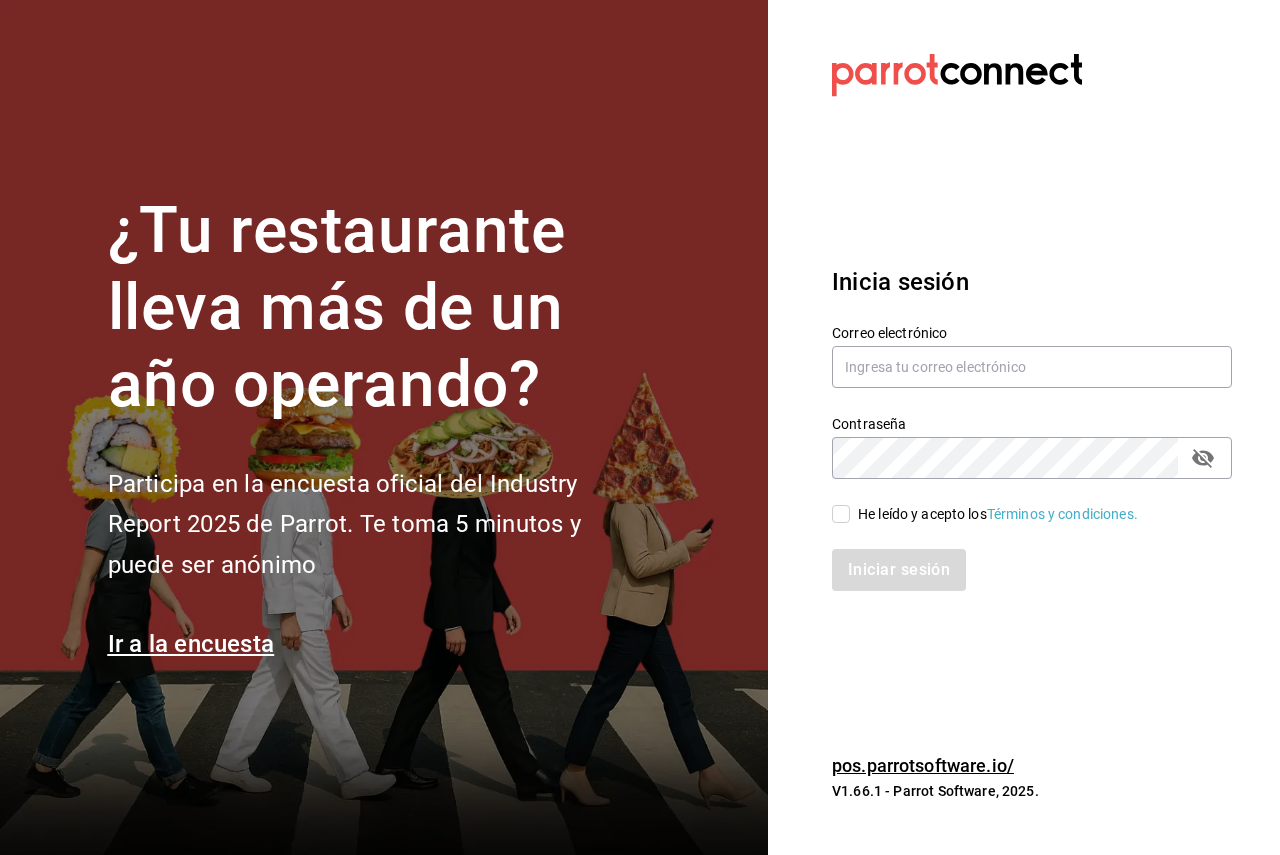 click on "He leído y acepto los  Términos y condiciones." at bounding box center (998, 514) 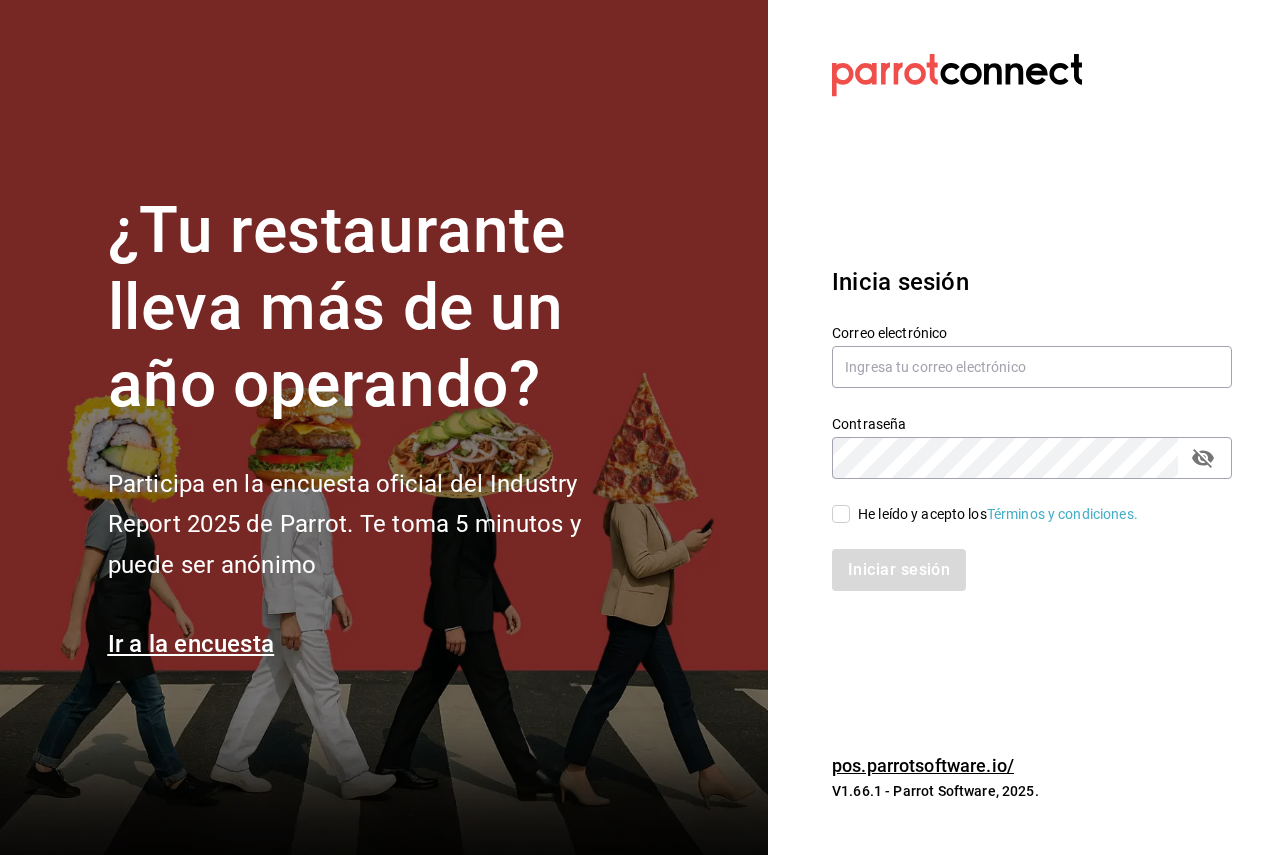 checkbox on "true" 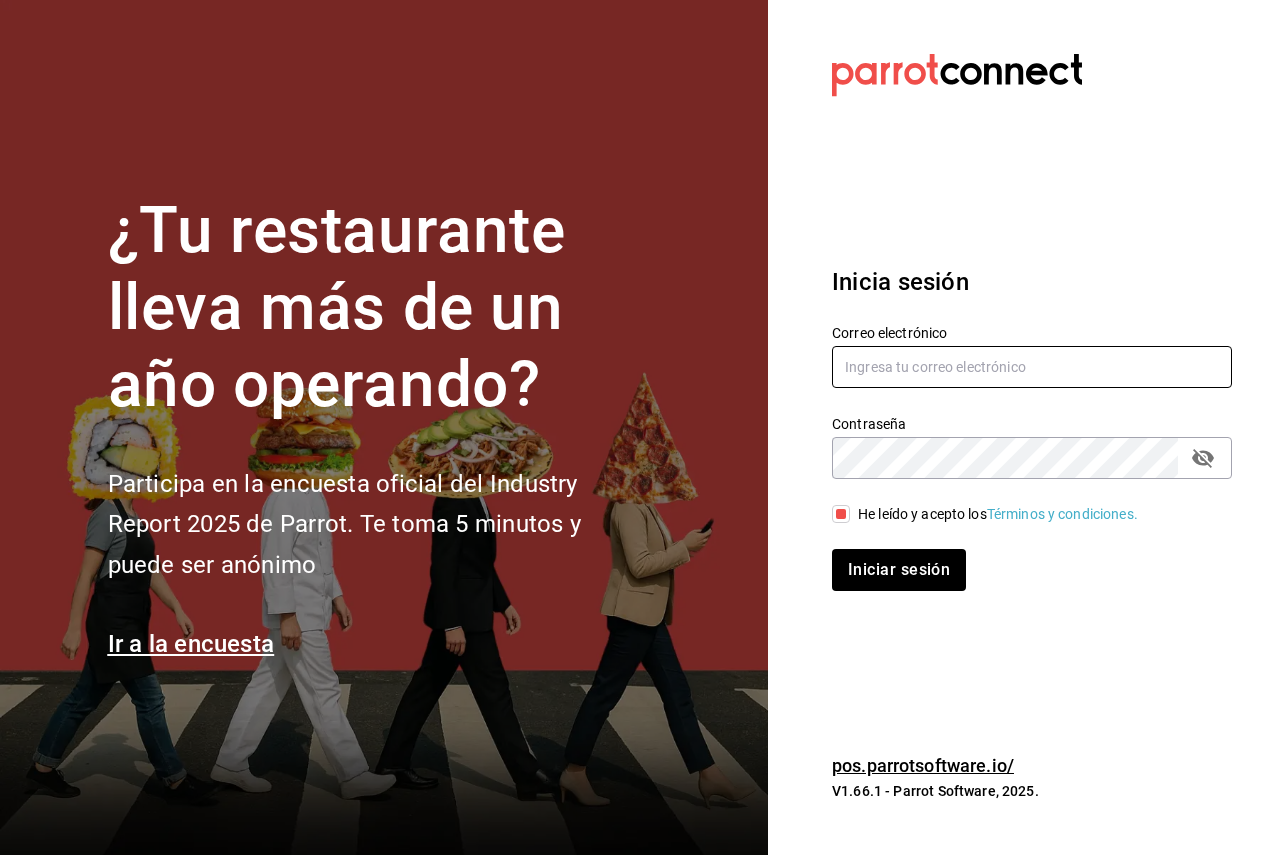 click on "Correo electrónico" at bounding box center (1032, 357) 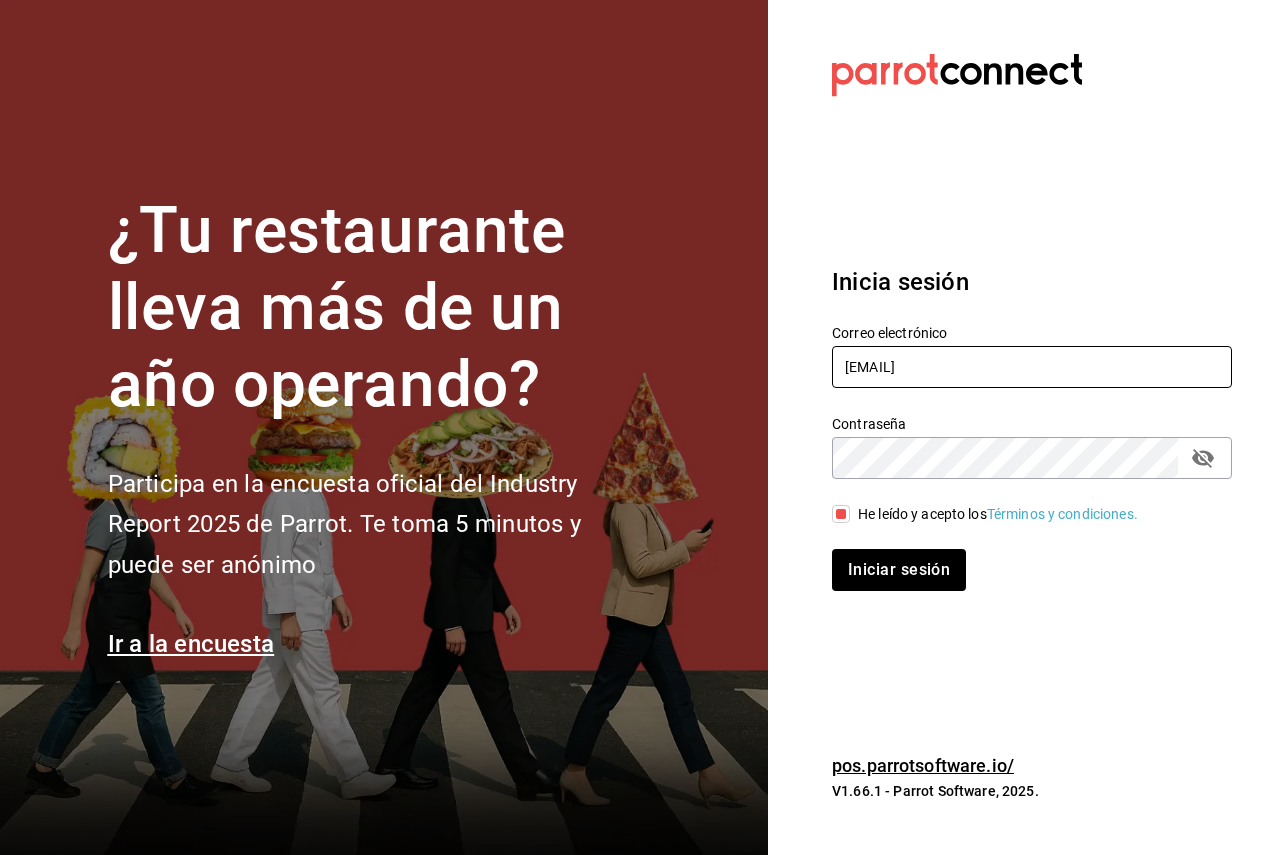 type on "germinapanaderia@cdmx.com" 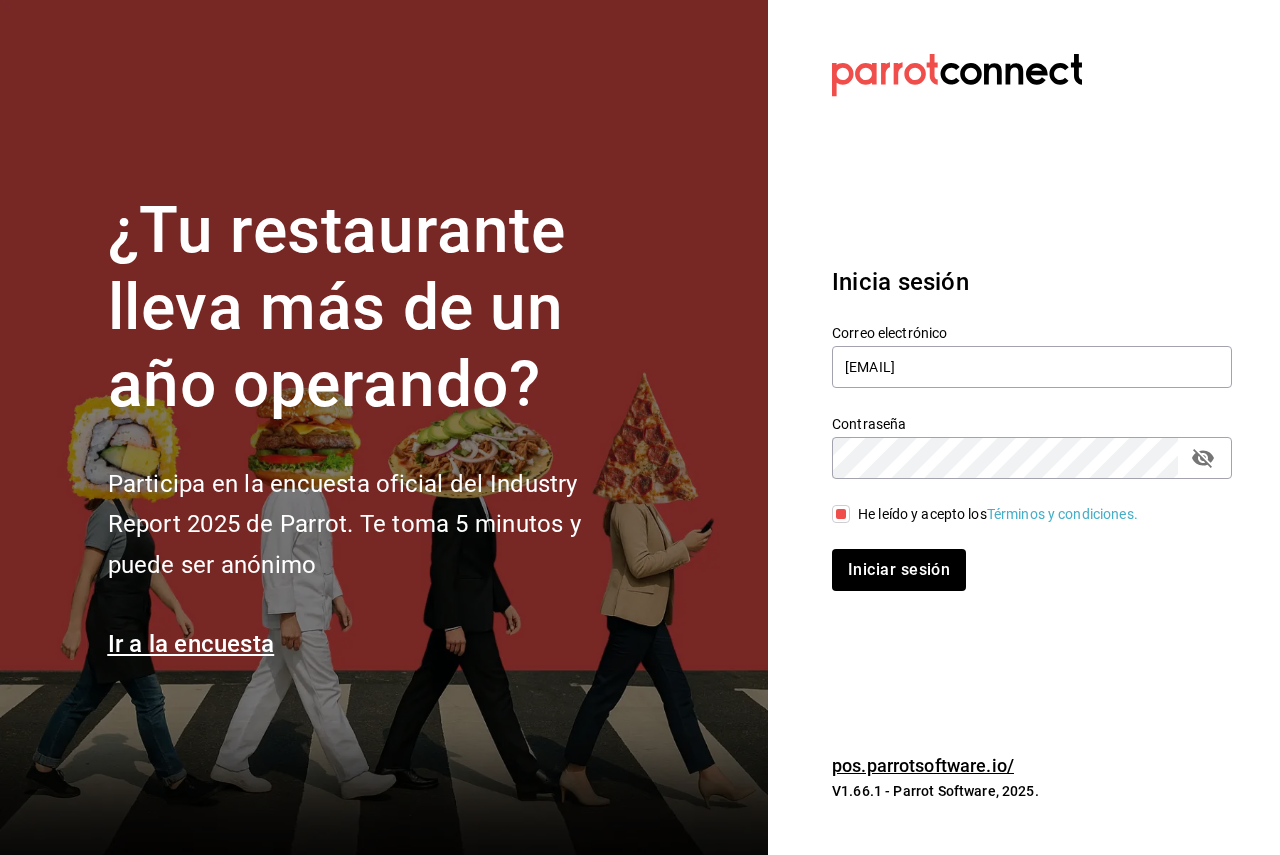 drag, startPoint x: 786, startPoint y: 496, endPoint x: 808, endPoint y: 466, distance: 37.202152 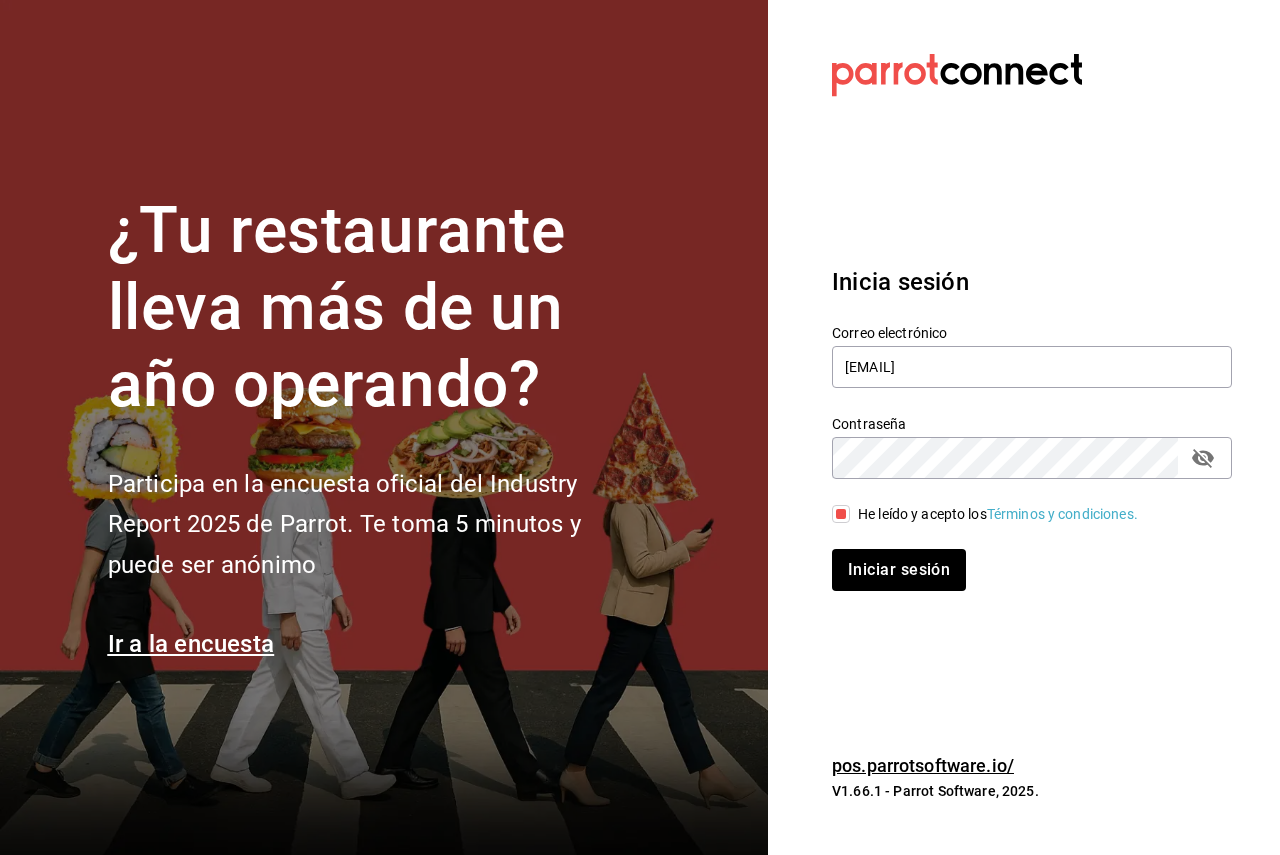click on "Inicia sesión Correo electrónico germinapanaderia@cdmx.com Contraseña Contraseña He leído y acepto los  Términos y condiciones. Iniciar sesión" at bounding box center [1032, 427] 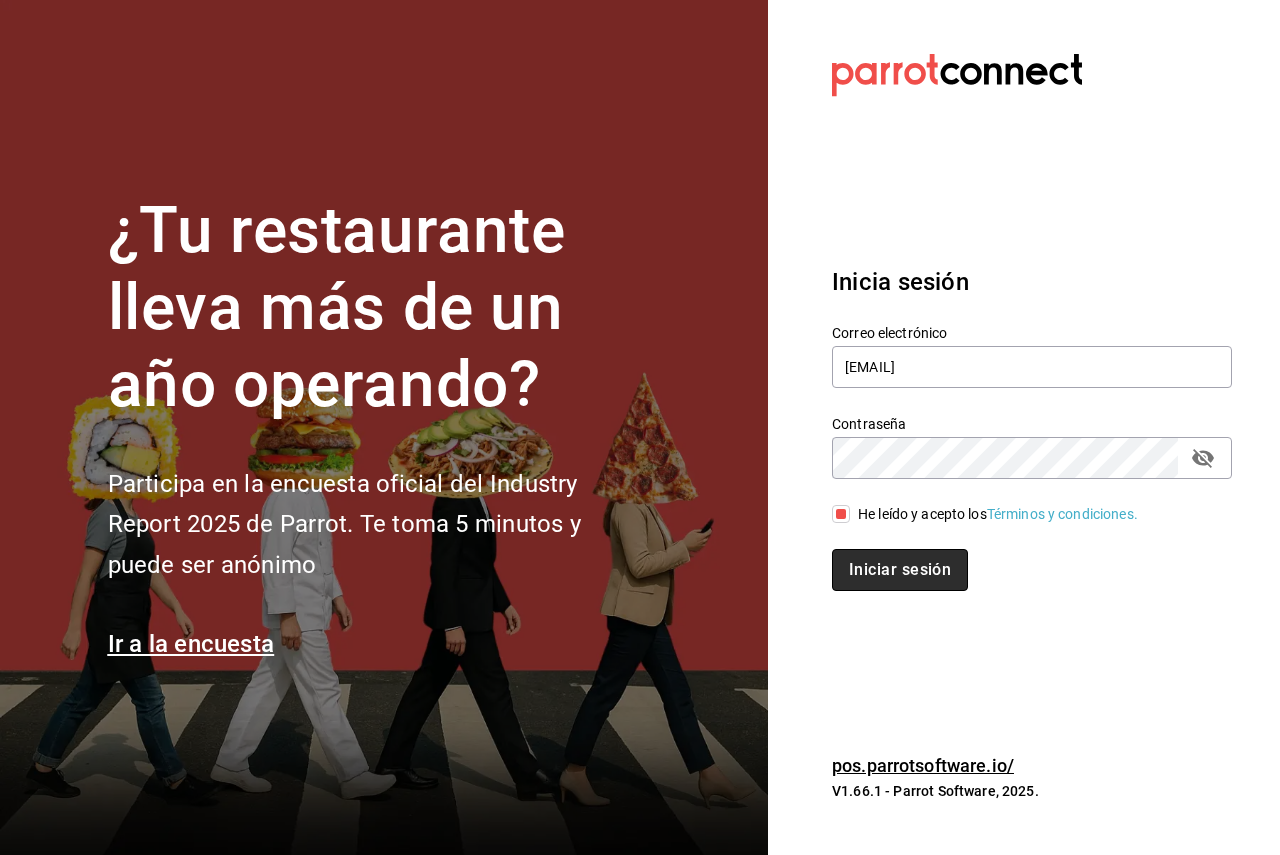 click on "Iniciar sesión" at bounding box center [900, 570] 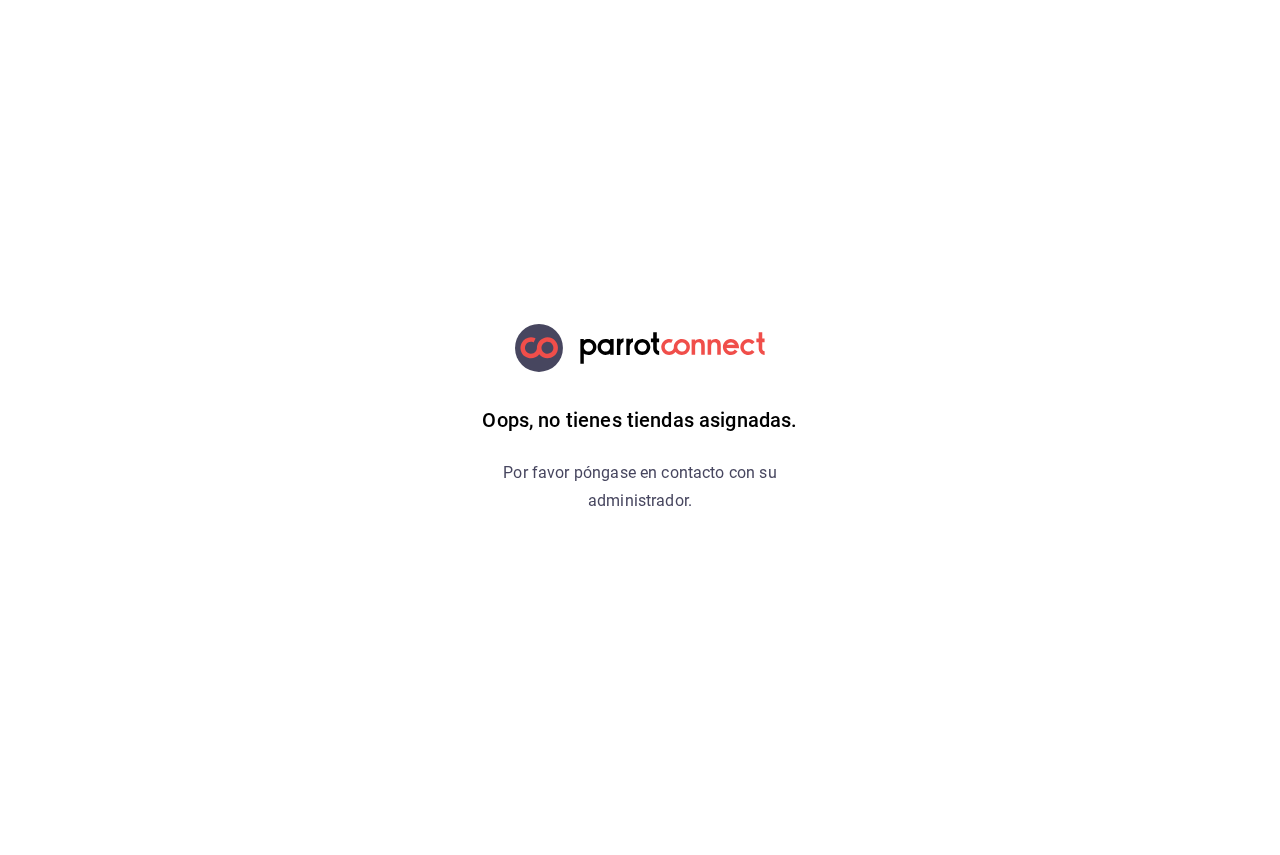 click on "Por favor póngase en contacto con su administrador." at bounding box center (640, 487) 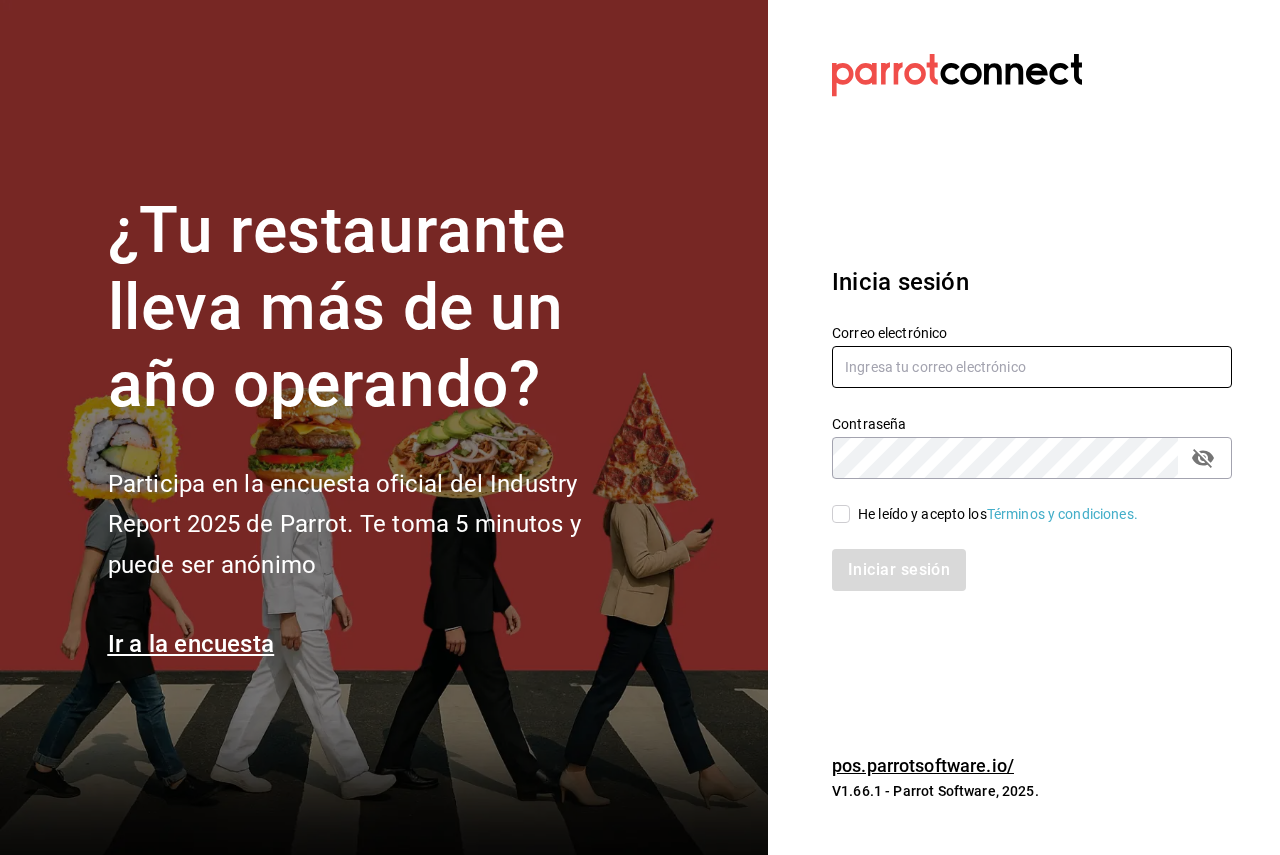 click at bounding box center (1032, 367) 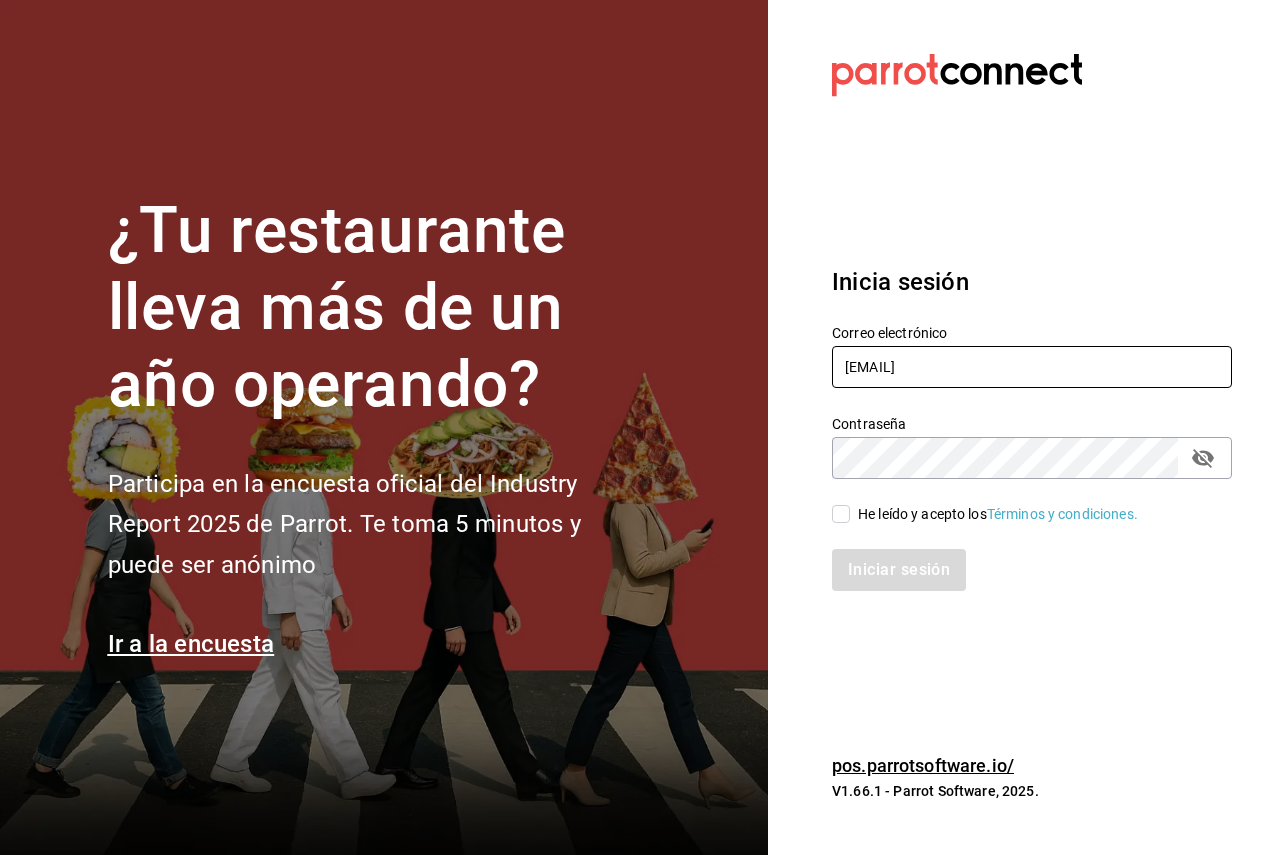 type on "germinapanaderia@cdmx.com" 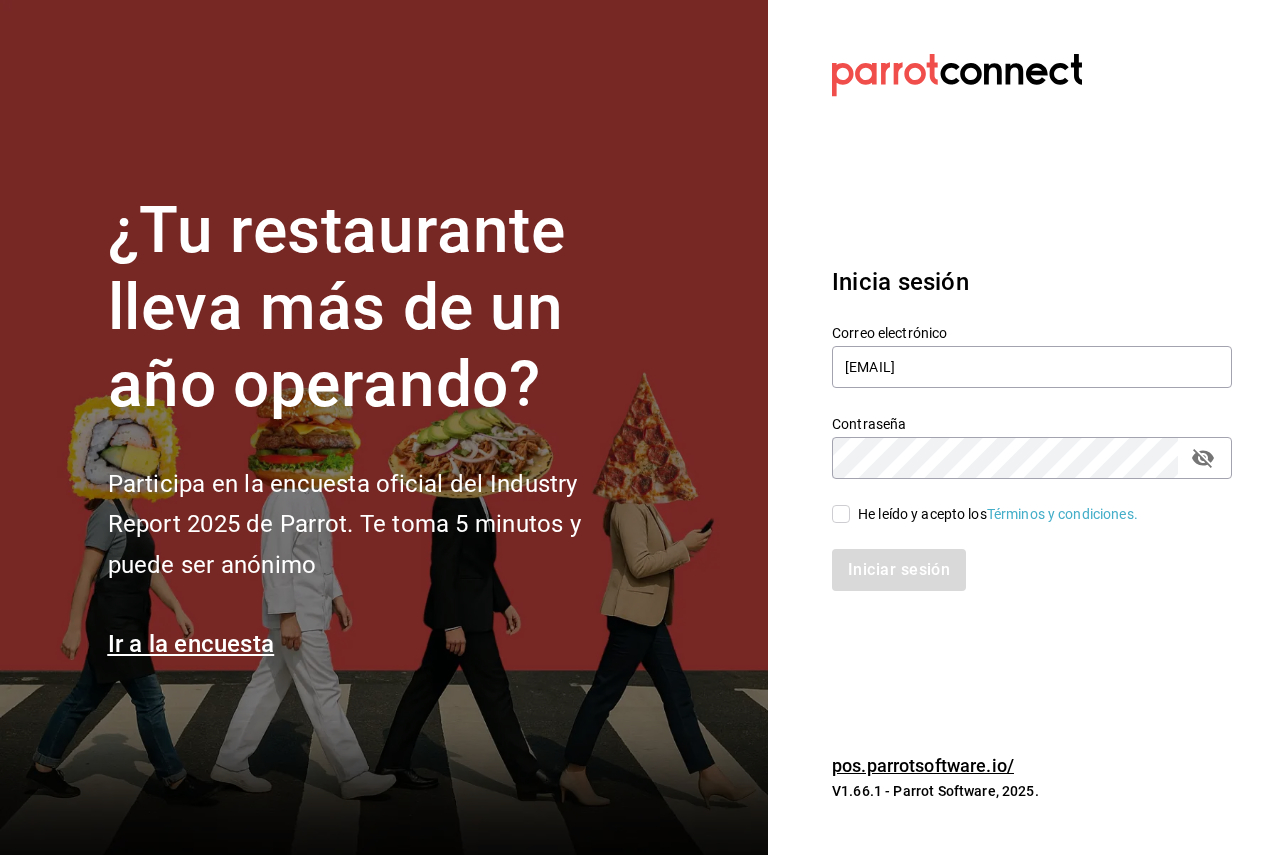 click on "He leído y acepto los  Términos y condiciones." at bounding box center [1020, 502] 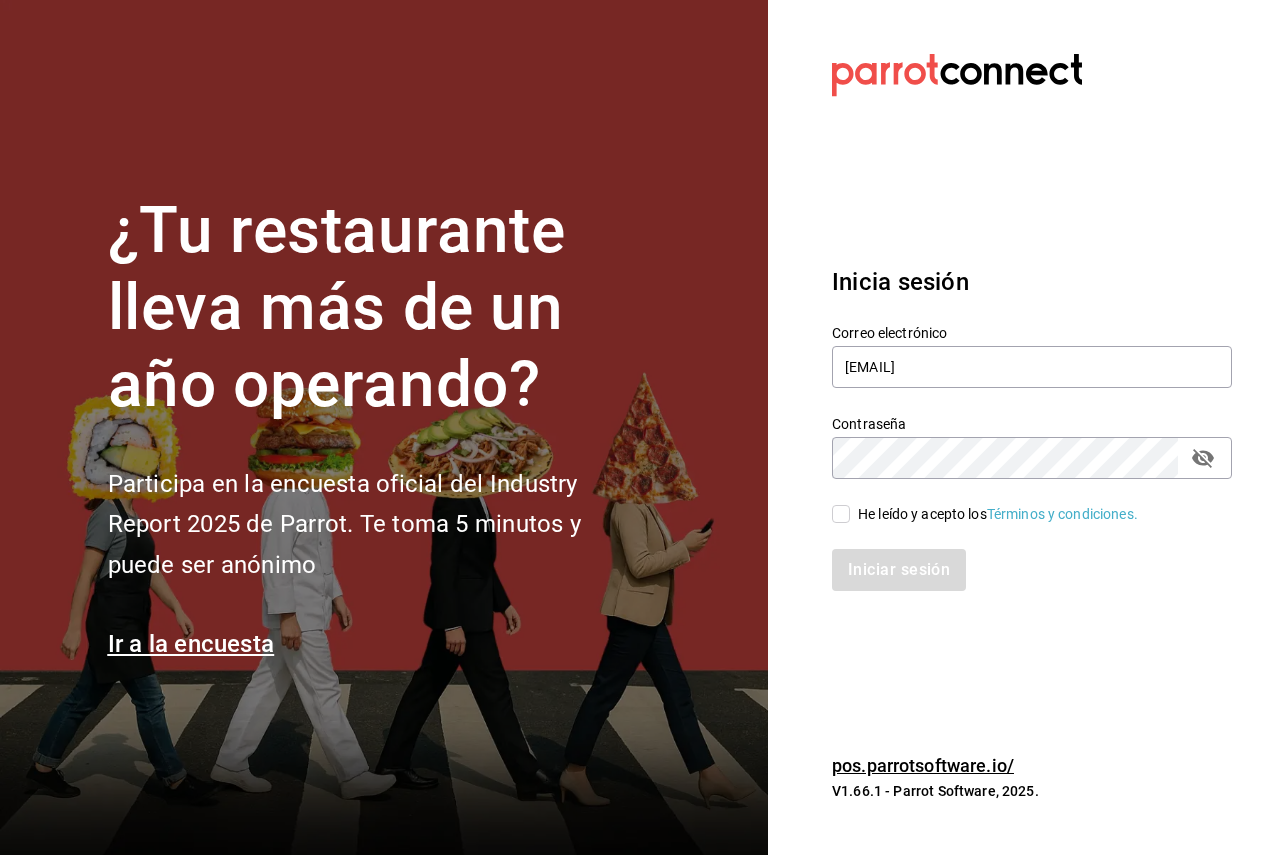 checkbox on "true" 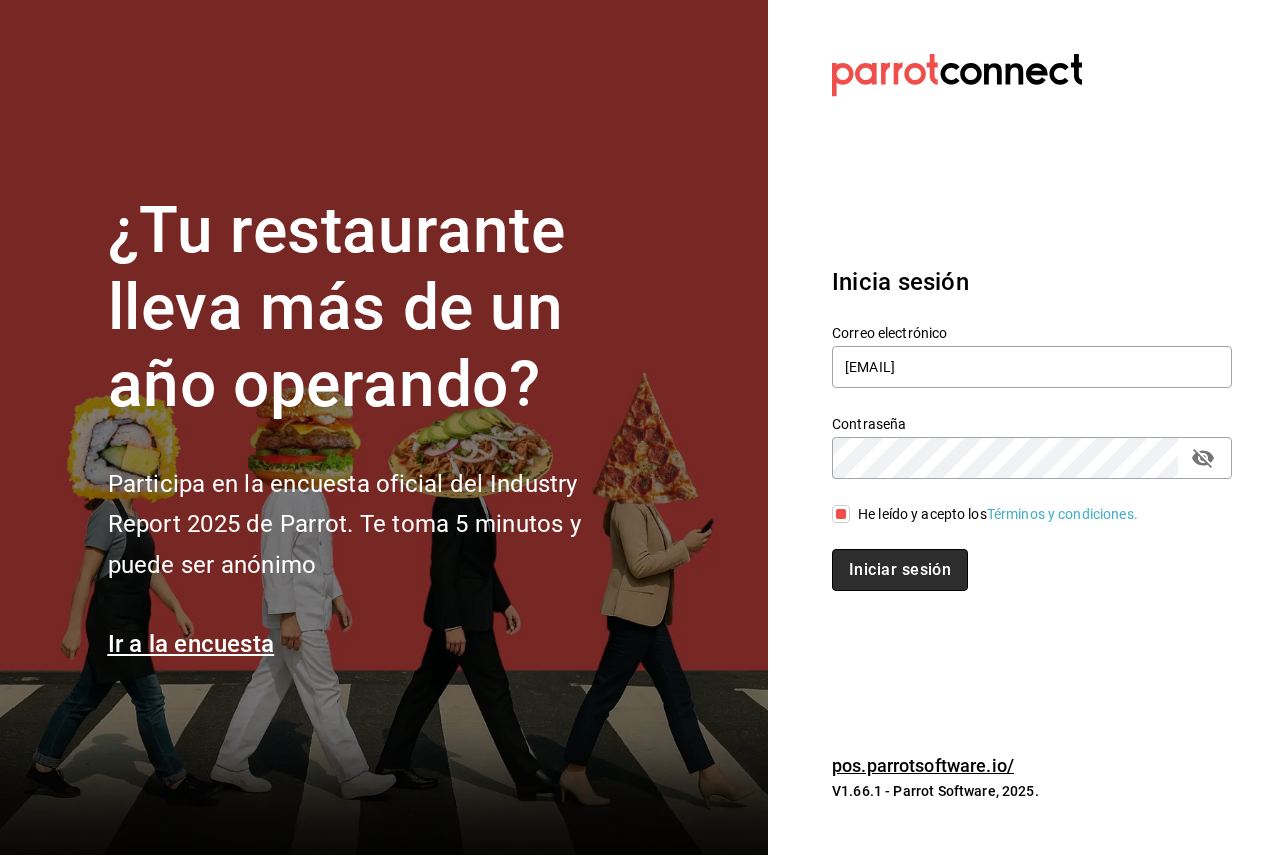 click on "Iniciar sesión" at bounding box center [900, 570] 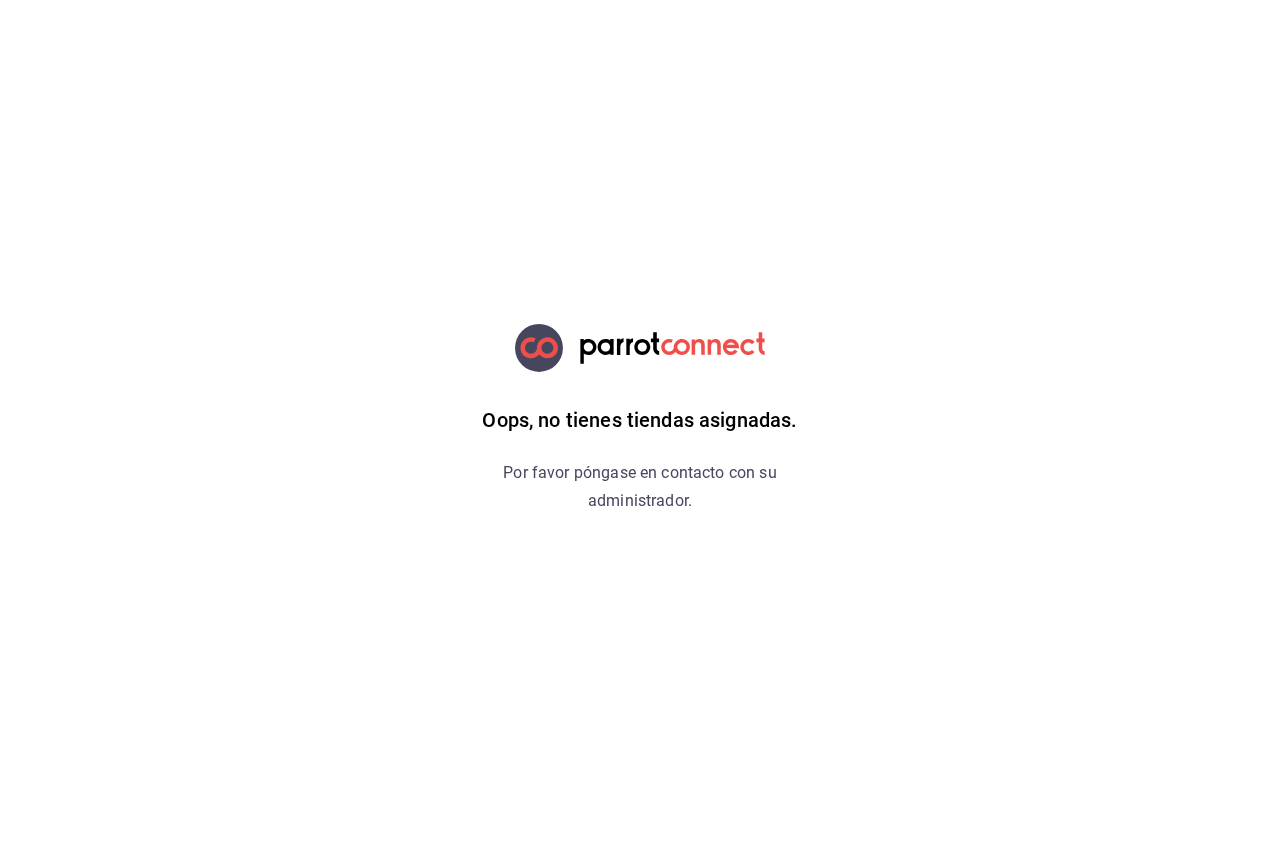 click on "Por favor póngase en contacto con su administrador." at bounding box center [640, 487] 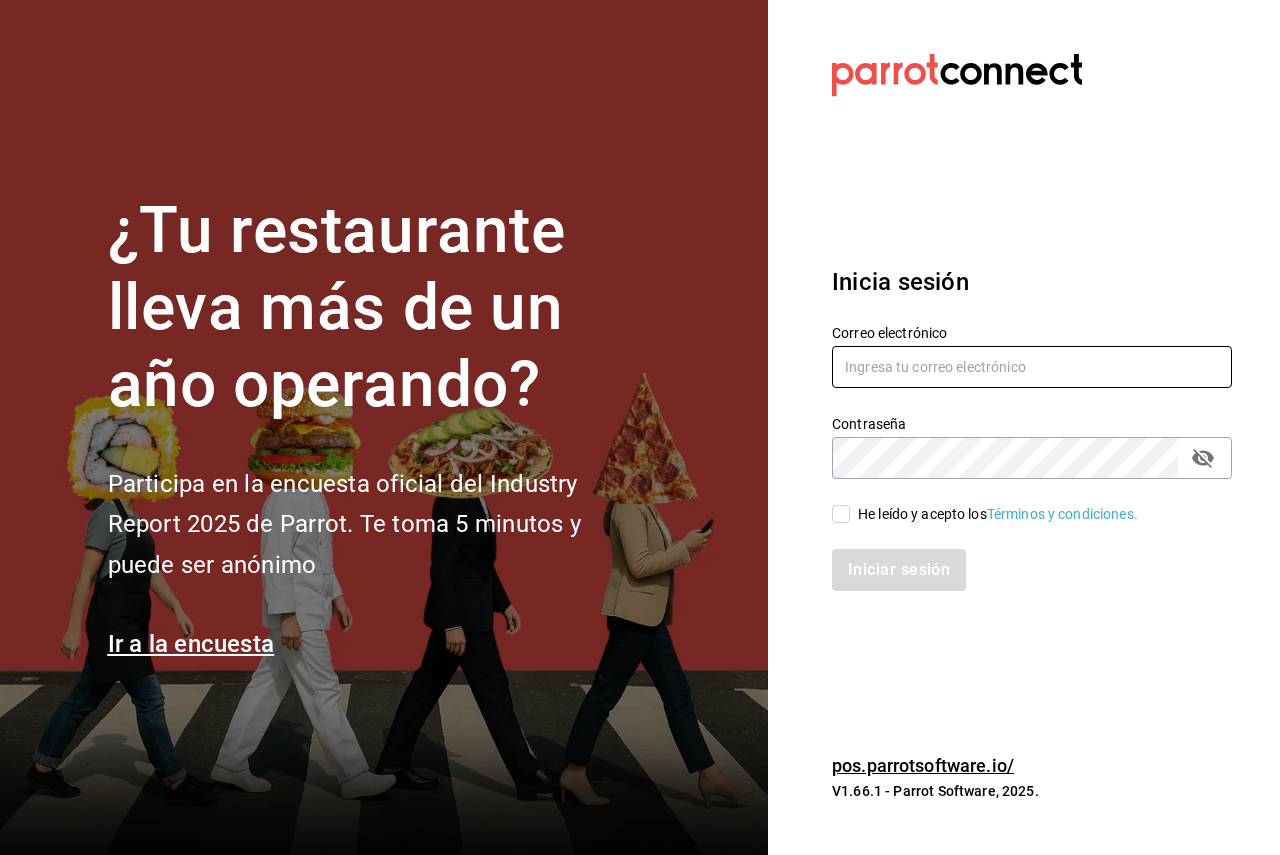 click at bounding box center [1032, 367] 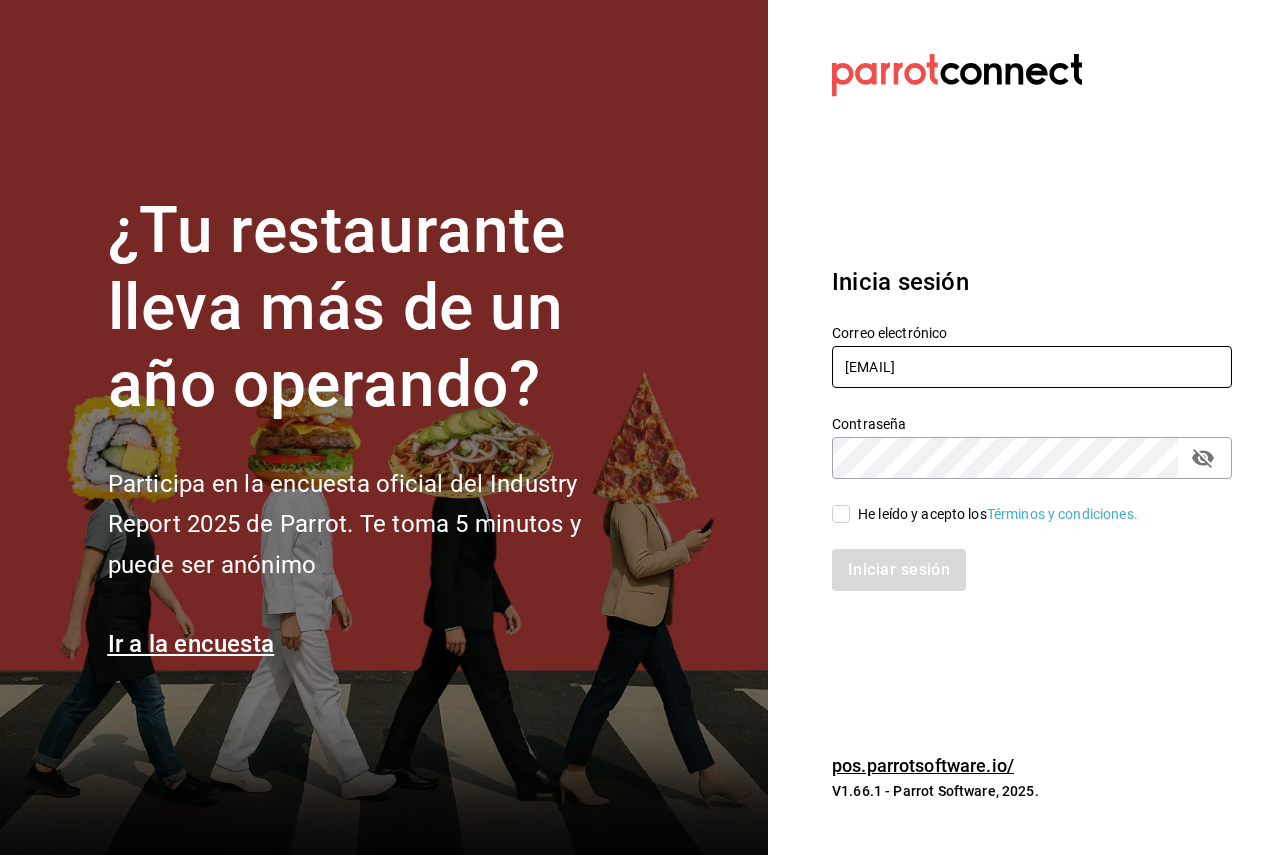 type on "germinapanaderia@cdmx.com" 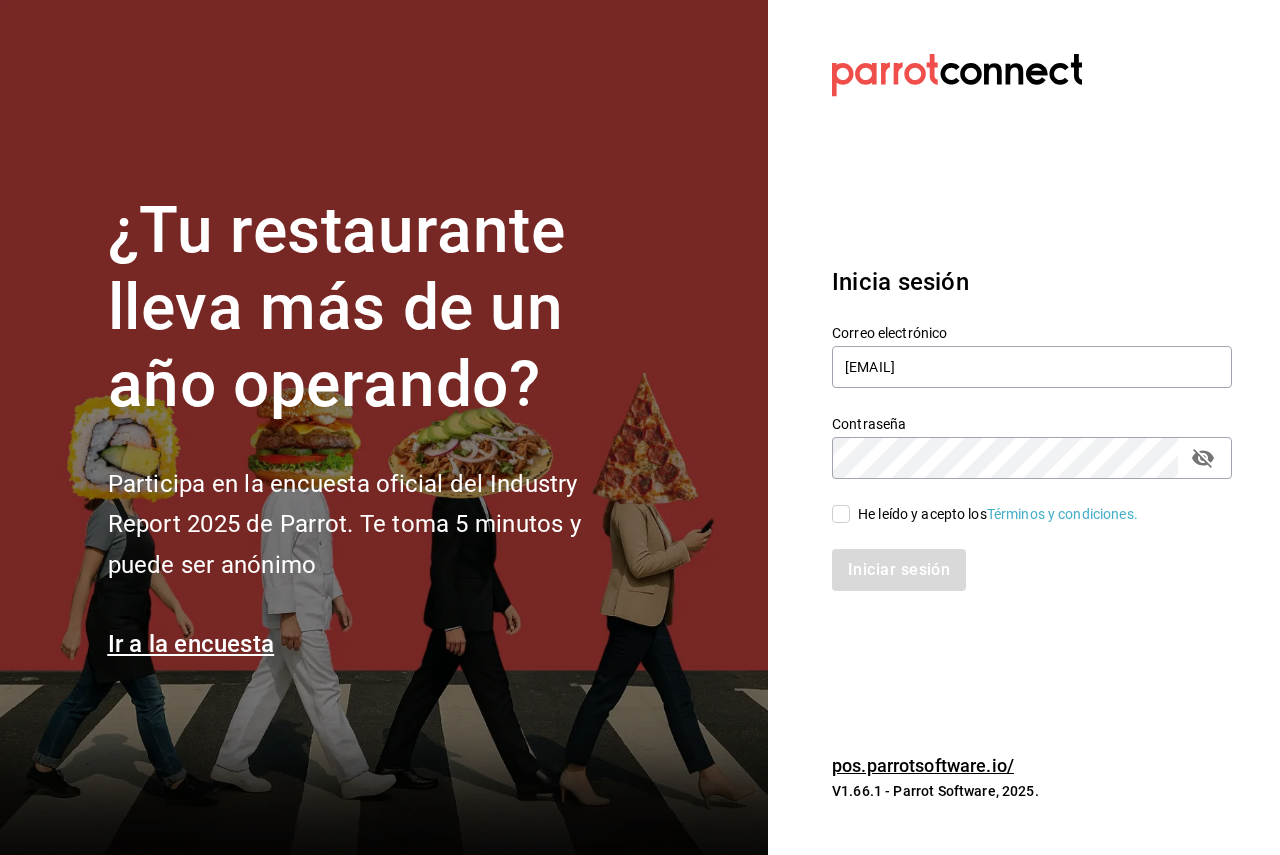 click on "He leído y acepto los  Términos y condiciones." at bounding box center (998, 514) 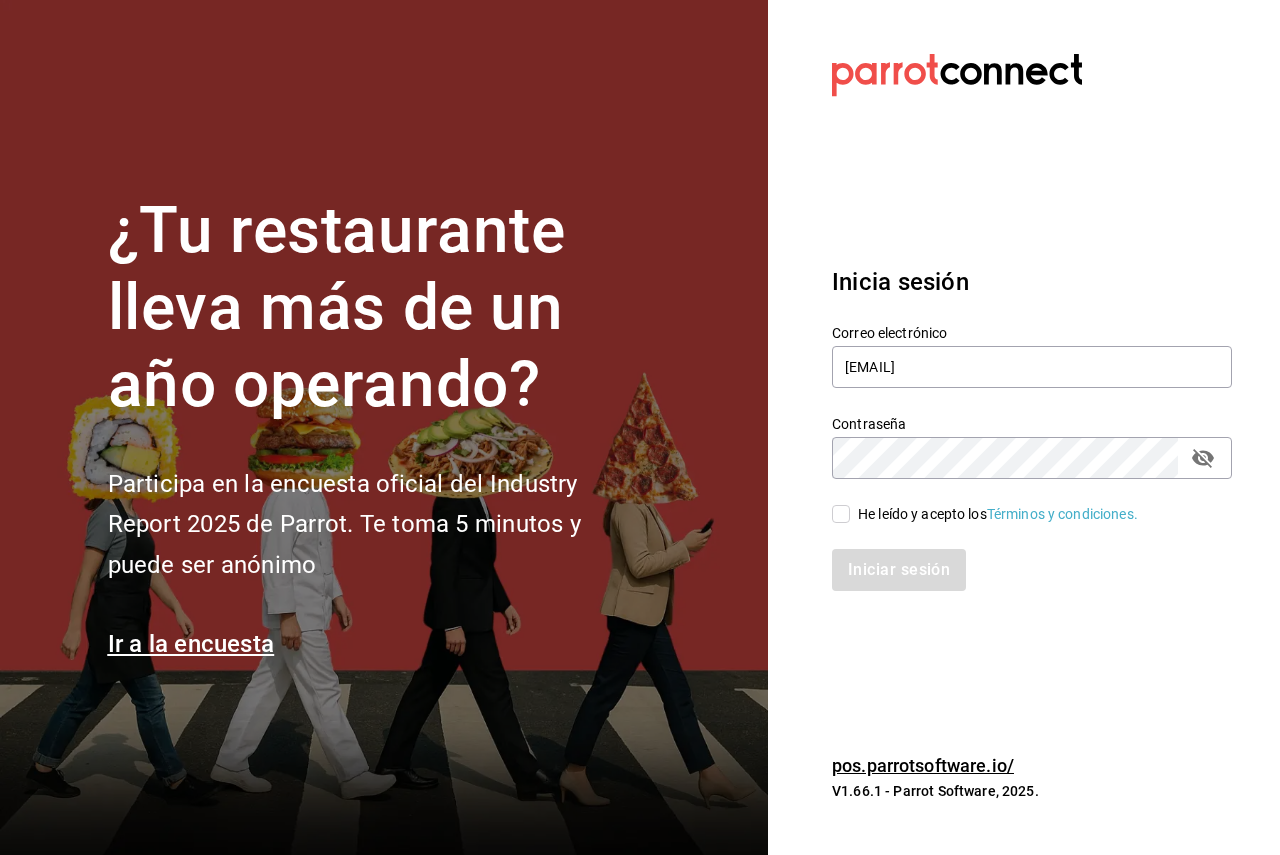 checkbox on "true" 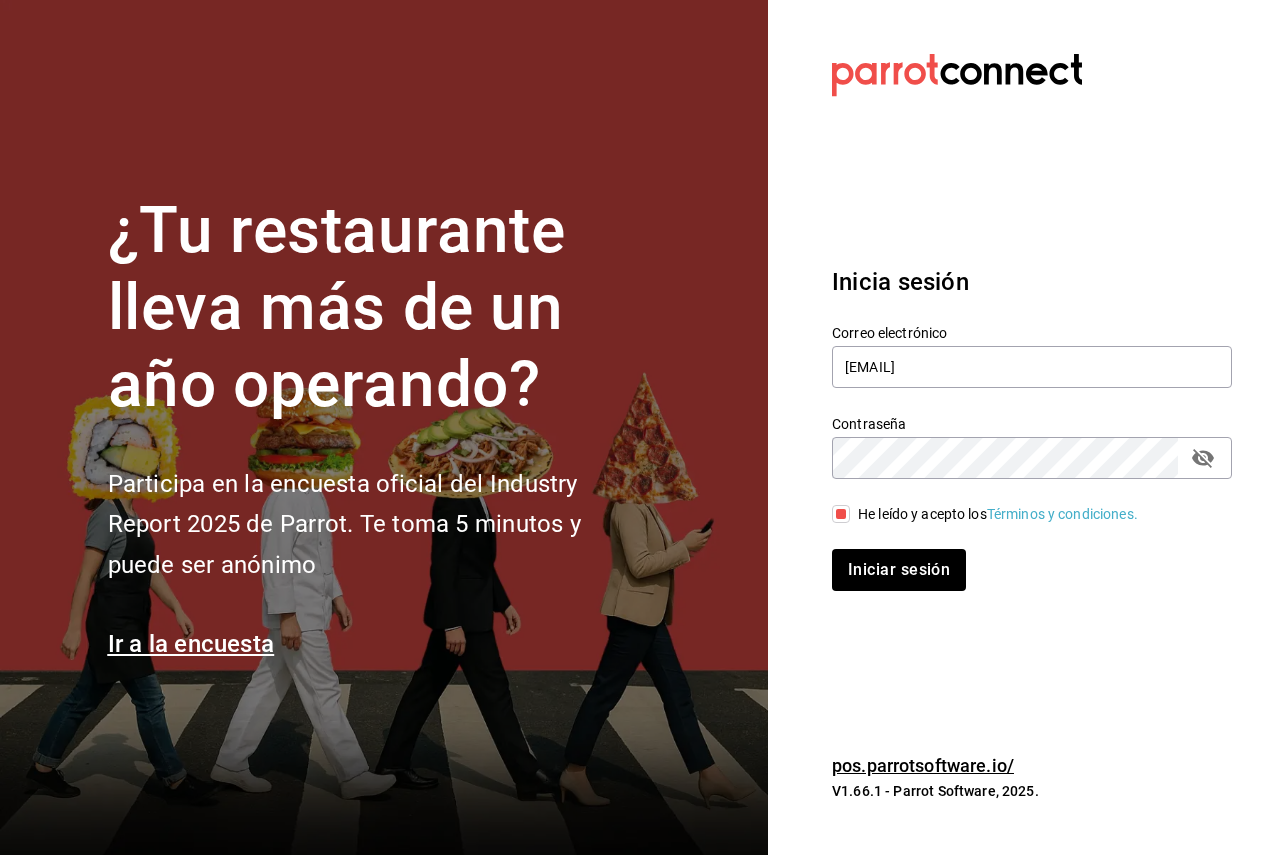drag, startPoint x: 797, startPoint y: 509, endPoint x: 833, endPoint y: 542, distance: 48.83646 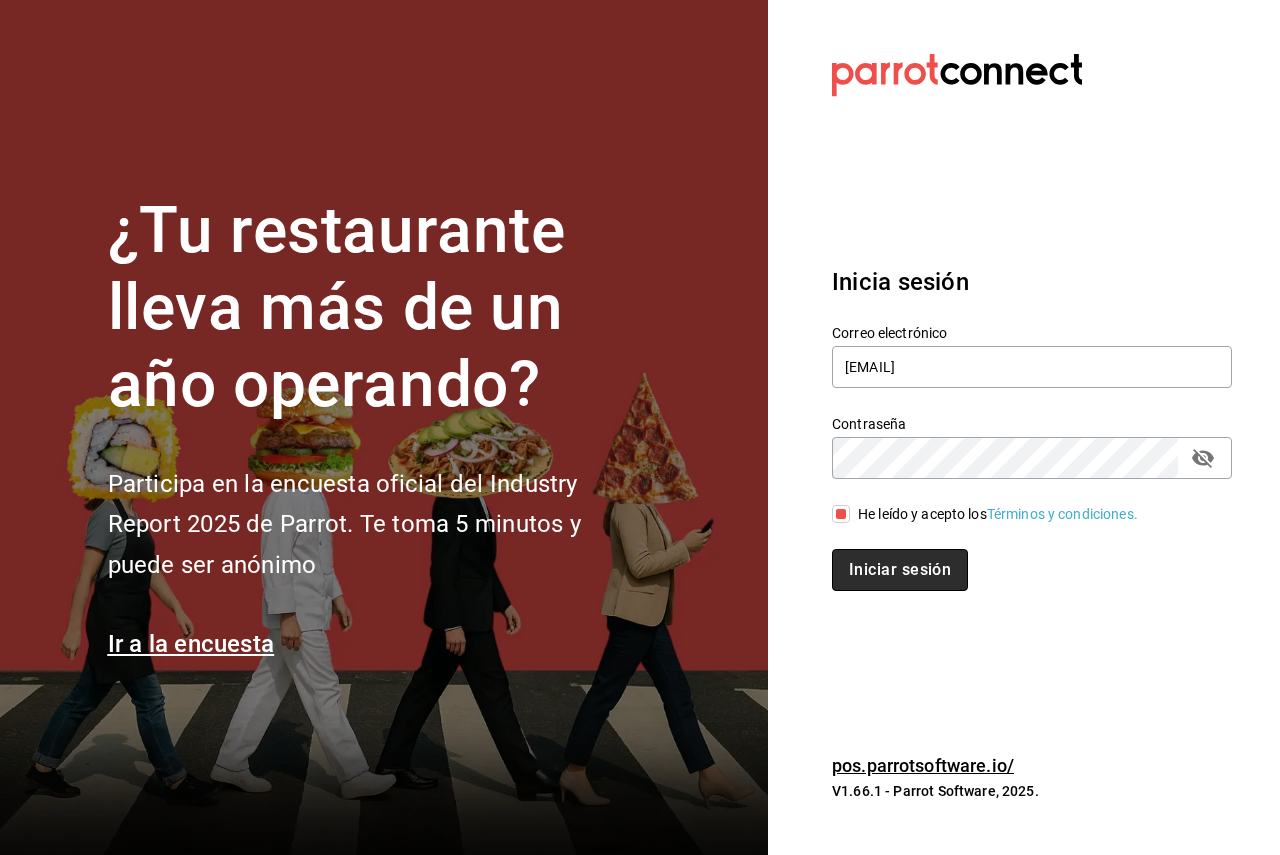 click on "Iniciar sesión" at bounding box center [900, 570] 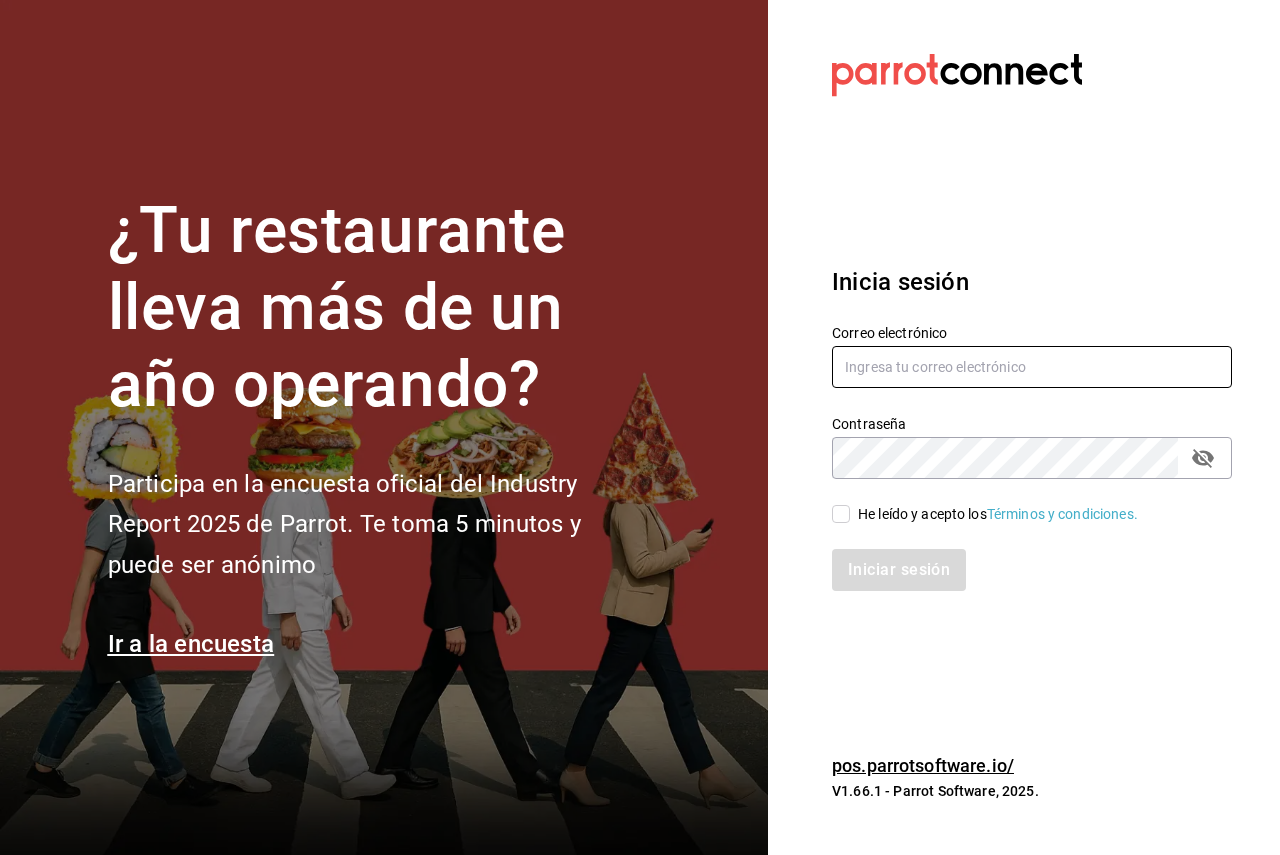 click at bounding box center [1032, 367] 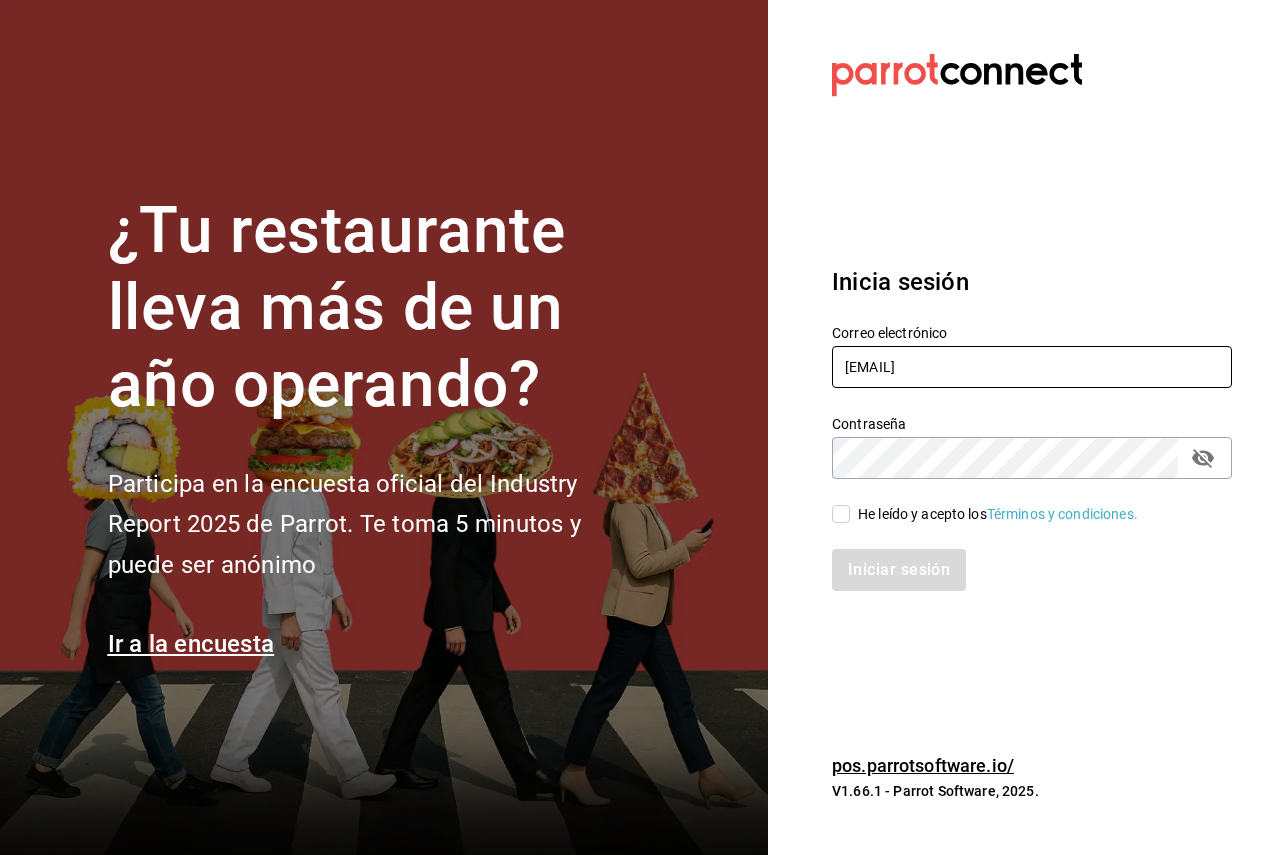 type on "germinapanaderia@cdmx.com" 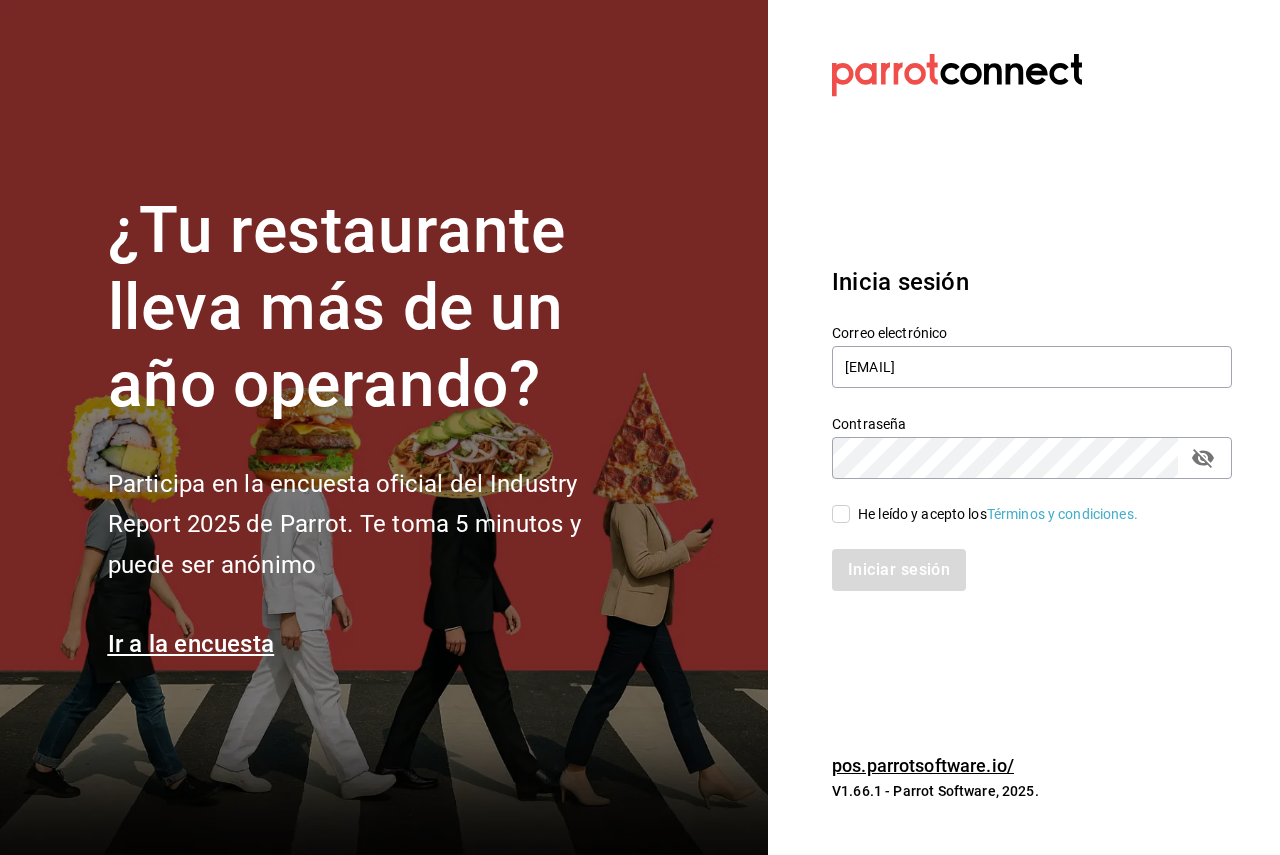 click on "He leído y acepto los  Términos y condiciones." at bounding box center (998, 514) 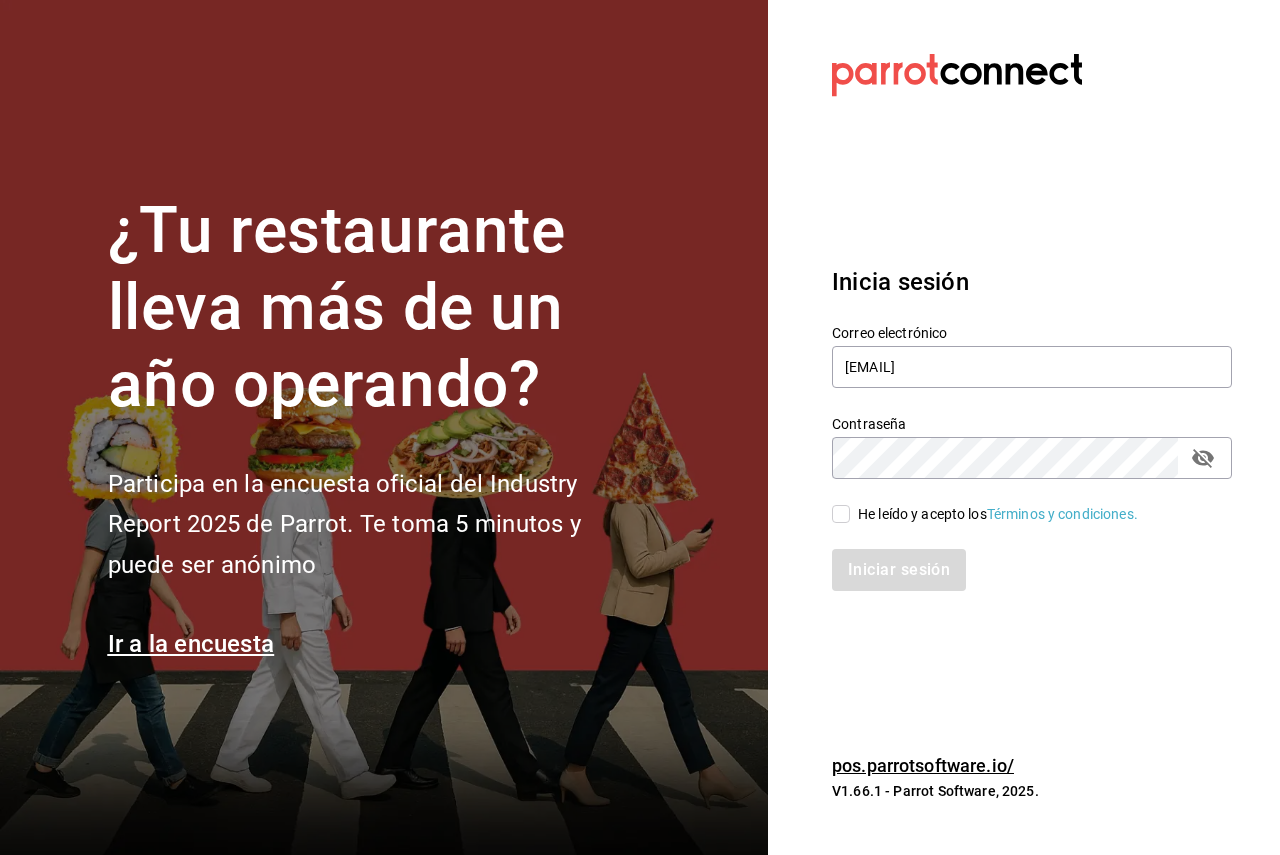 checkbox on "true" 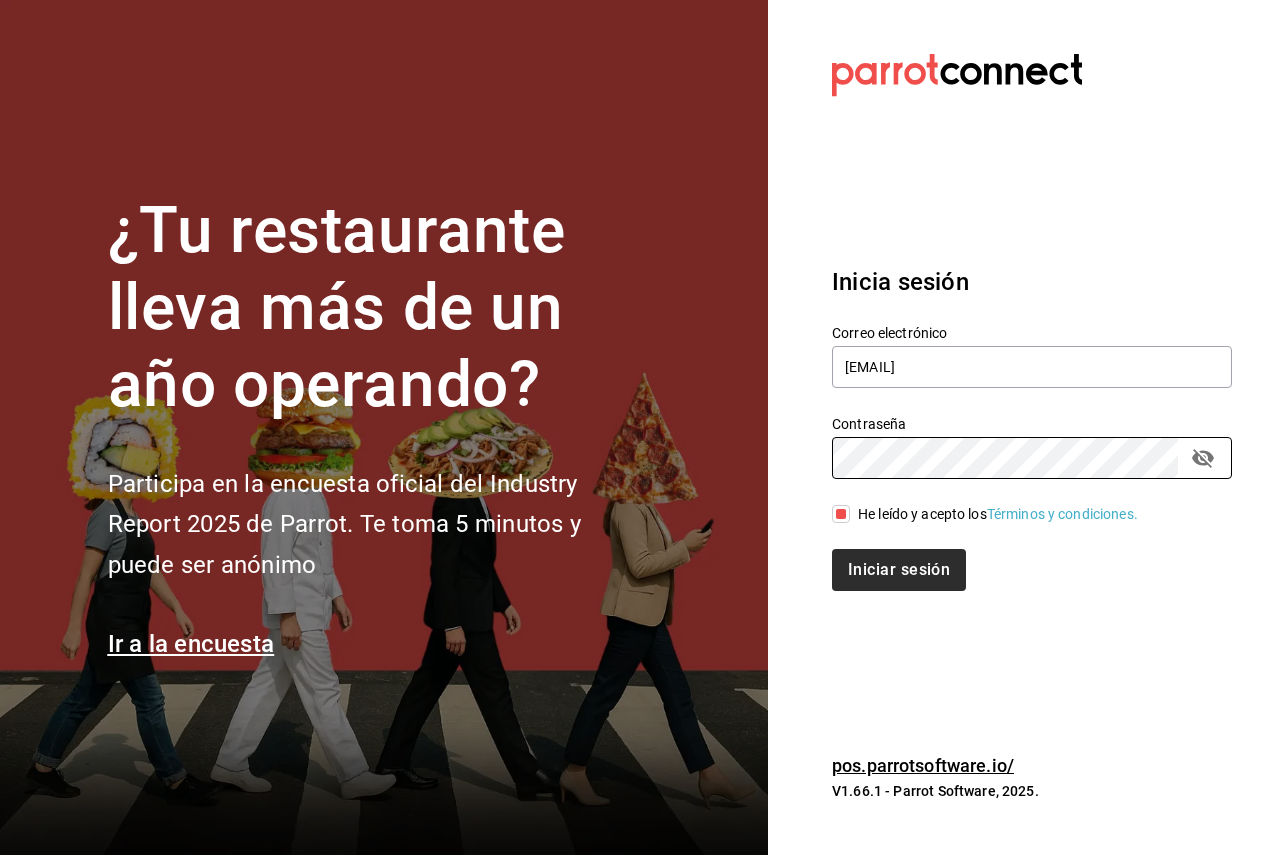 drag, startPoint x: 841, startPoint y: 606, endPoint x: 870, endPoint y: 577, distance: 41.01219 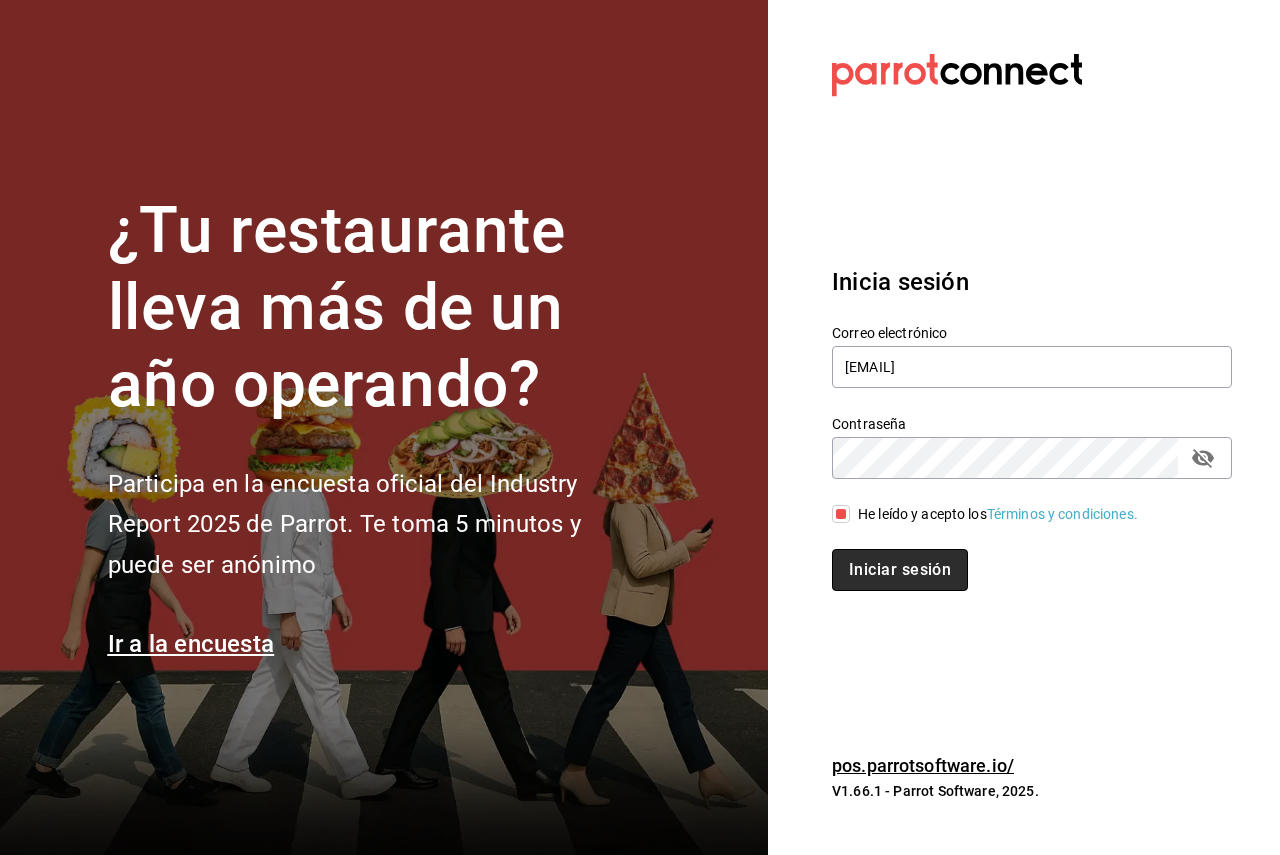 click on "Iniciar sesión" at bounding box center (900, 570) 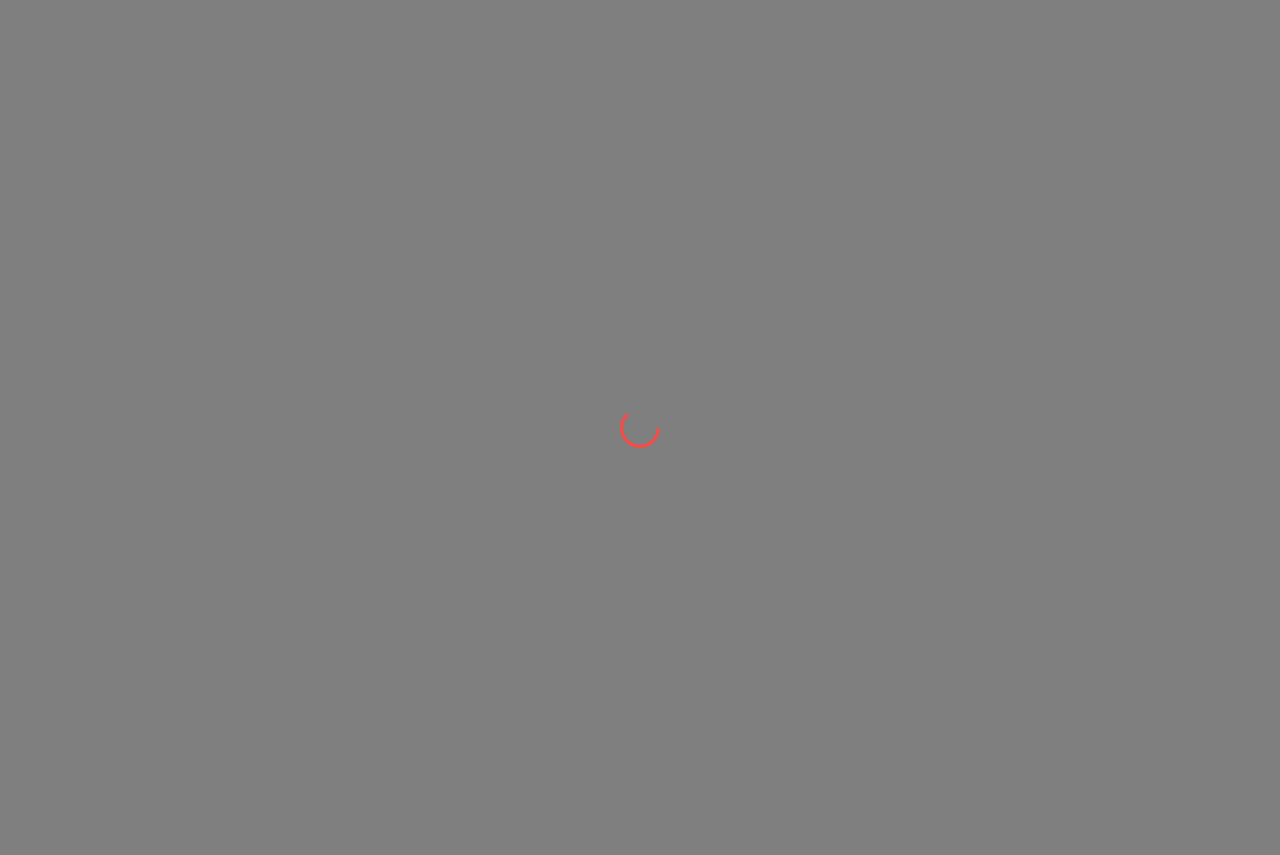 scroll, scrollTop: 0, scrollLeft: 0, axis: both 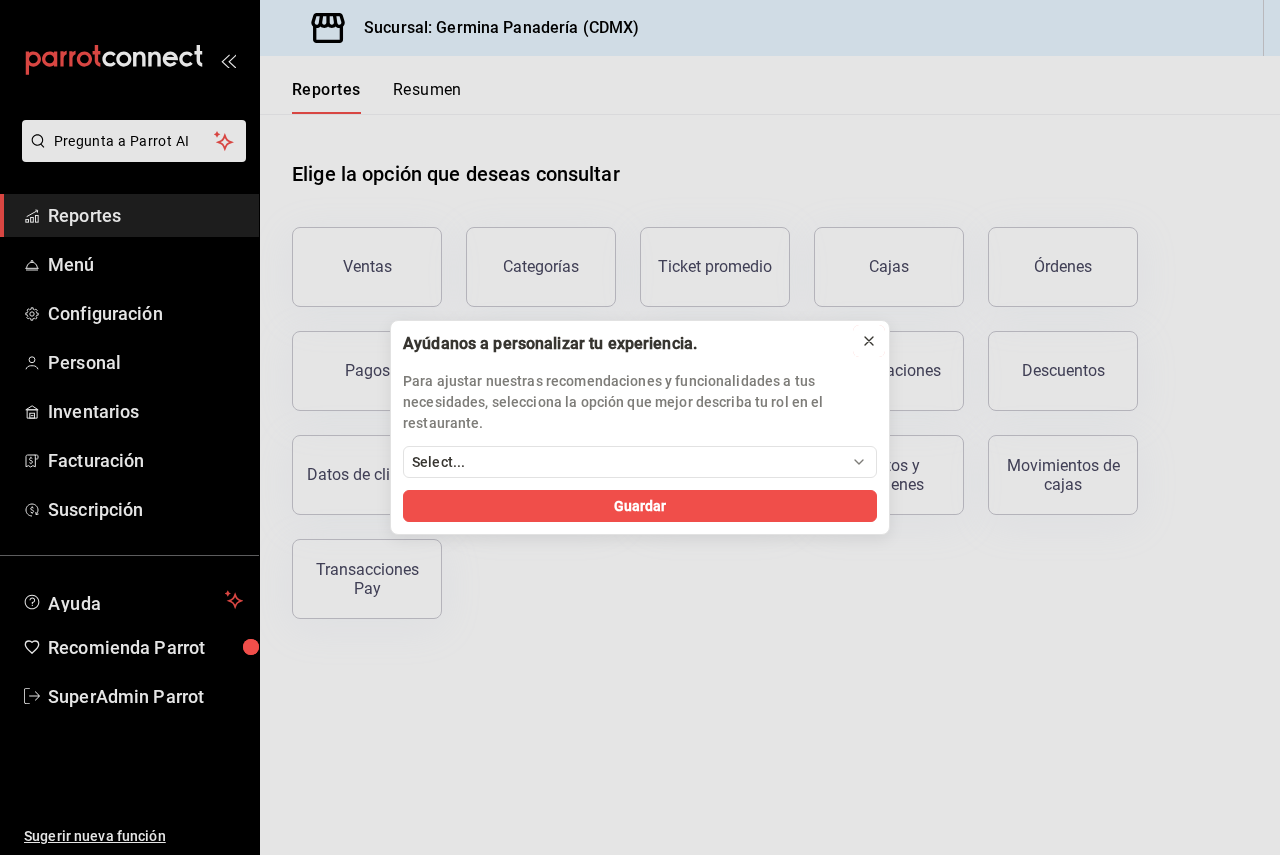 click 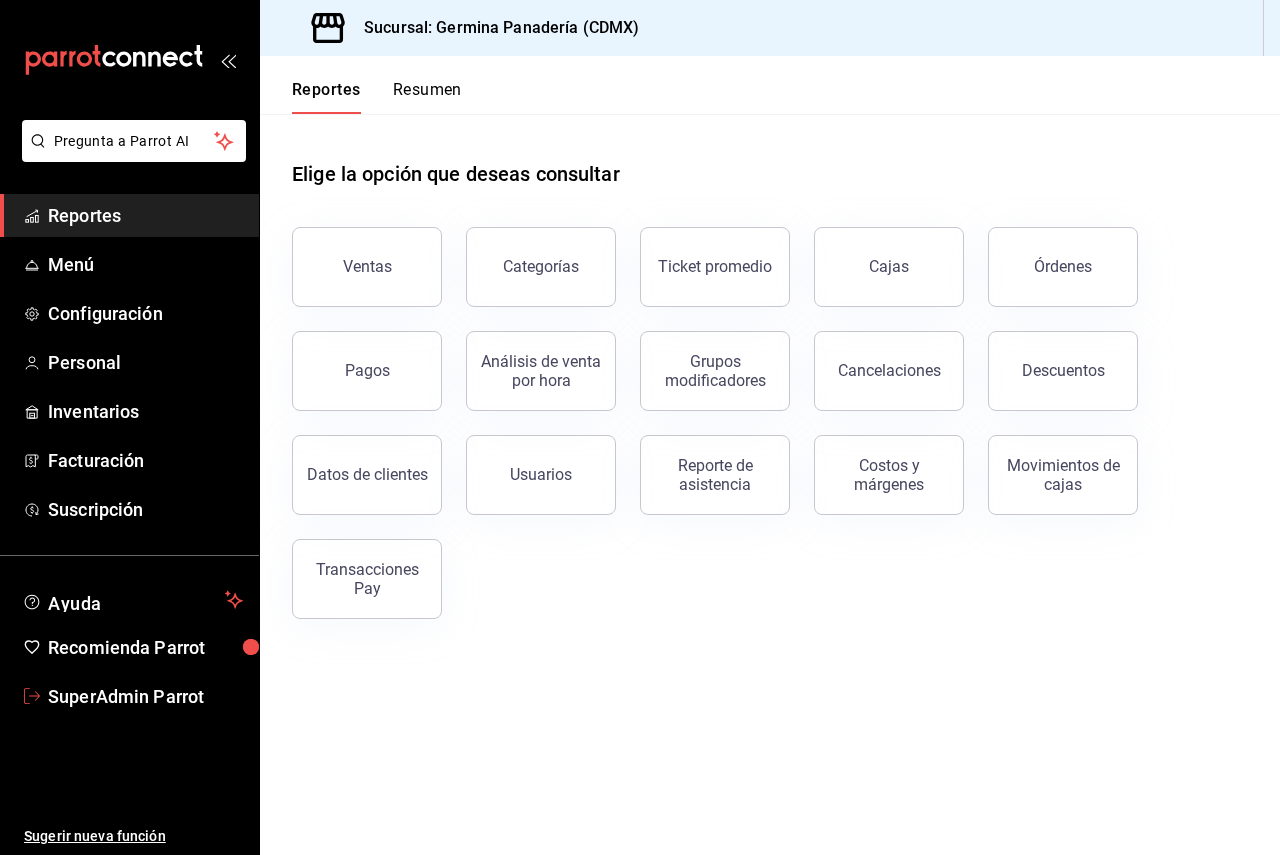 click on "SuperAdmin Parrot" at bounding box center [129, 696] 